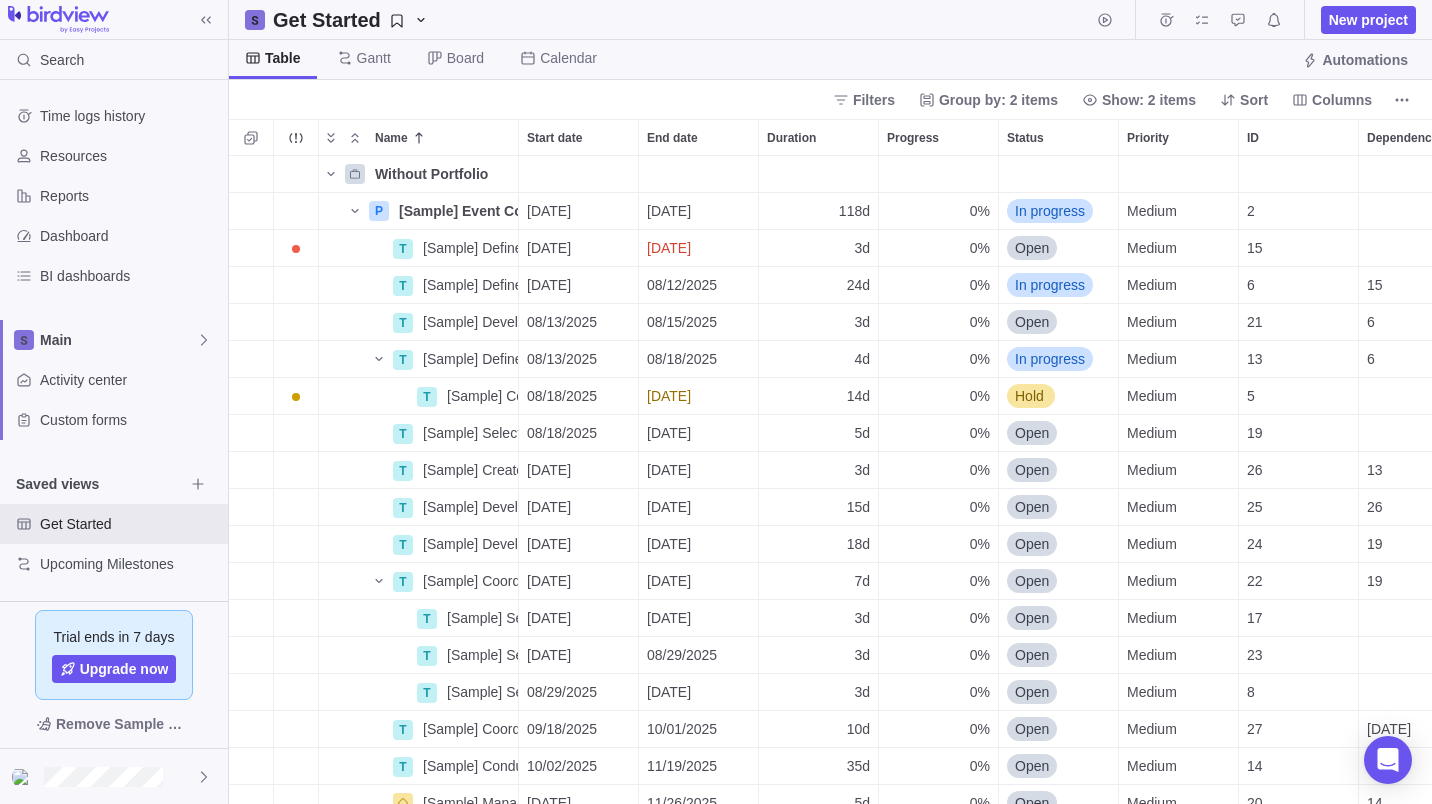 scroll, scrollTop: 0, scrollLeft: 0, axis: both 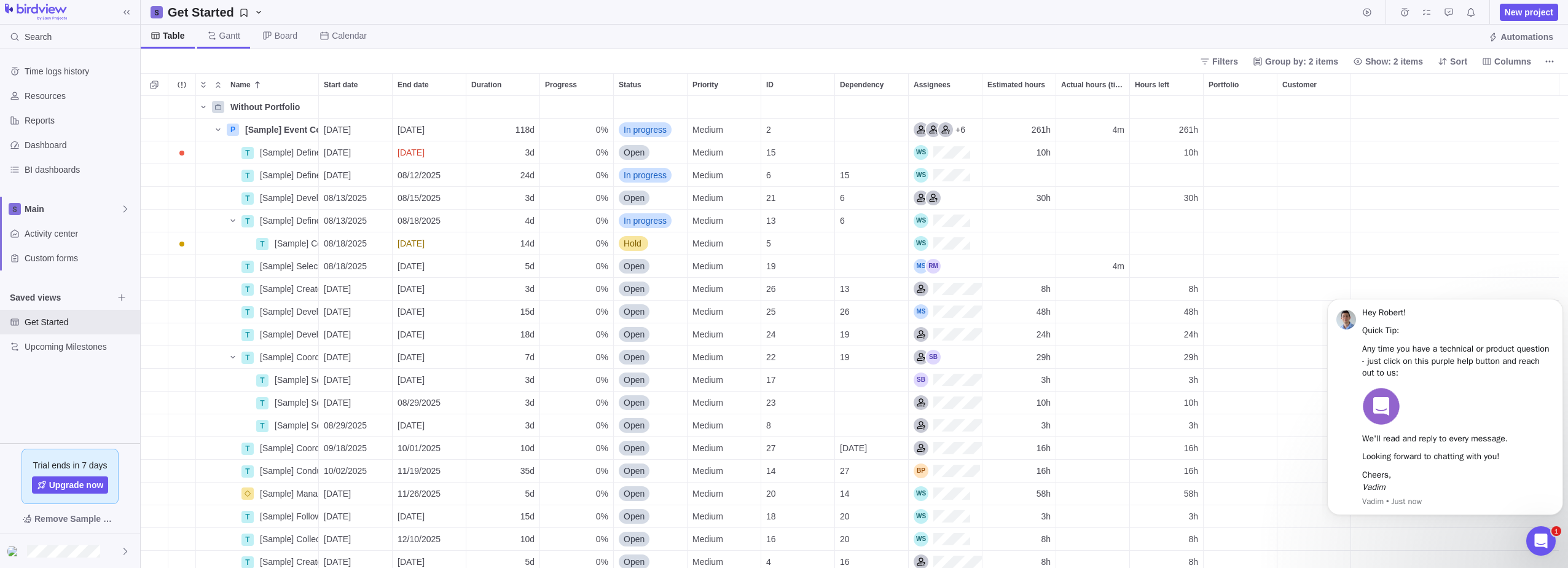 click 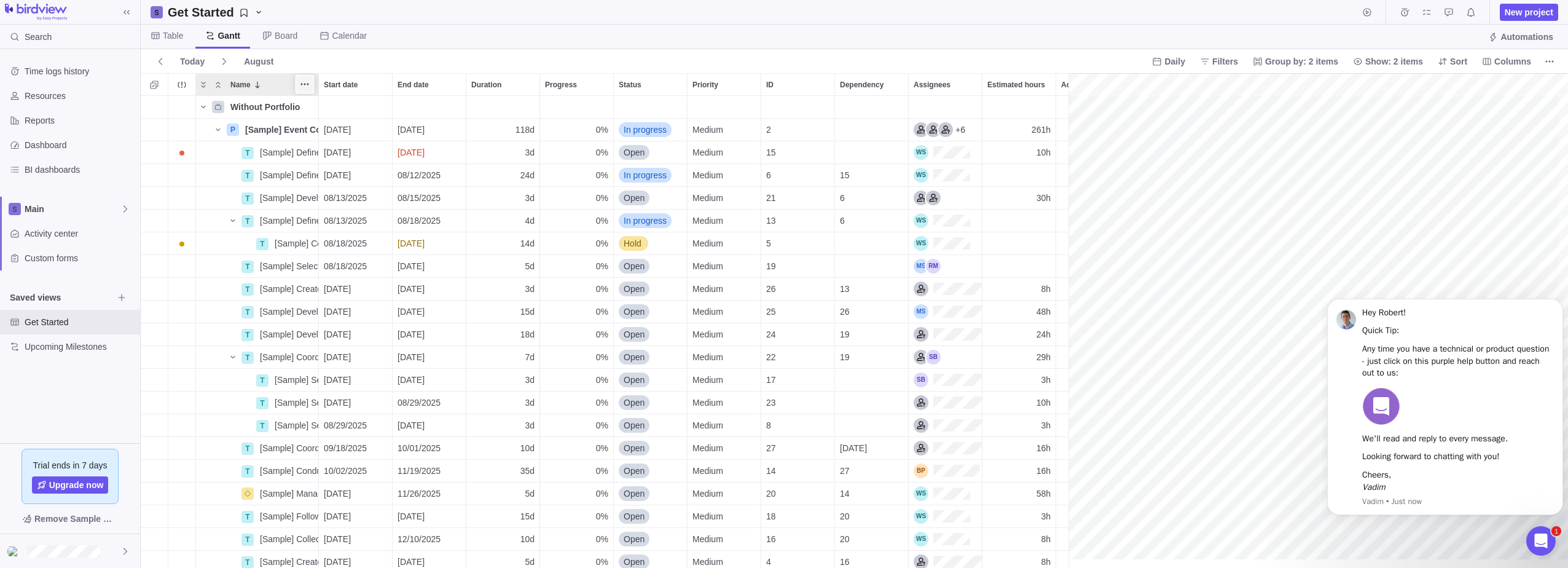 scroll, scrollTop: 463, scrollLeft: 919, axis: both 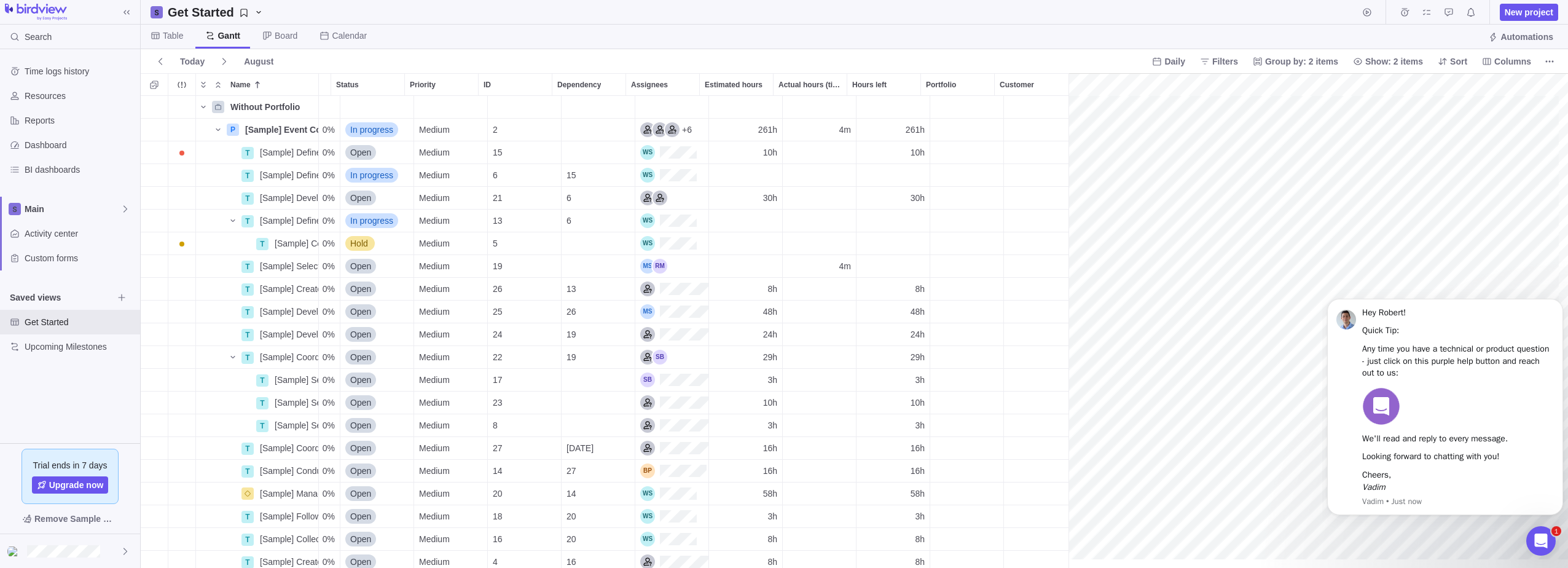 click 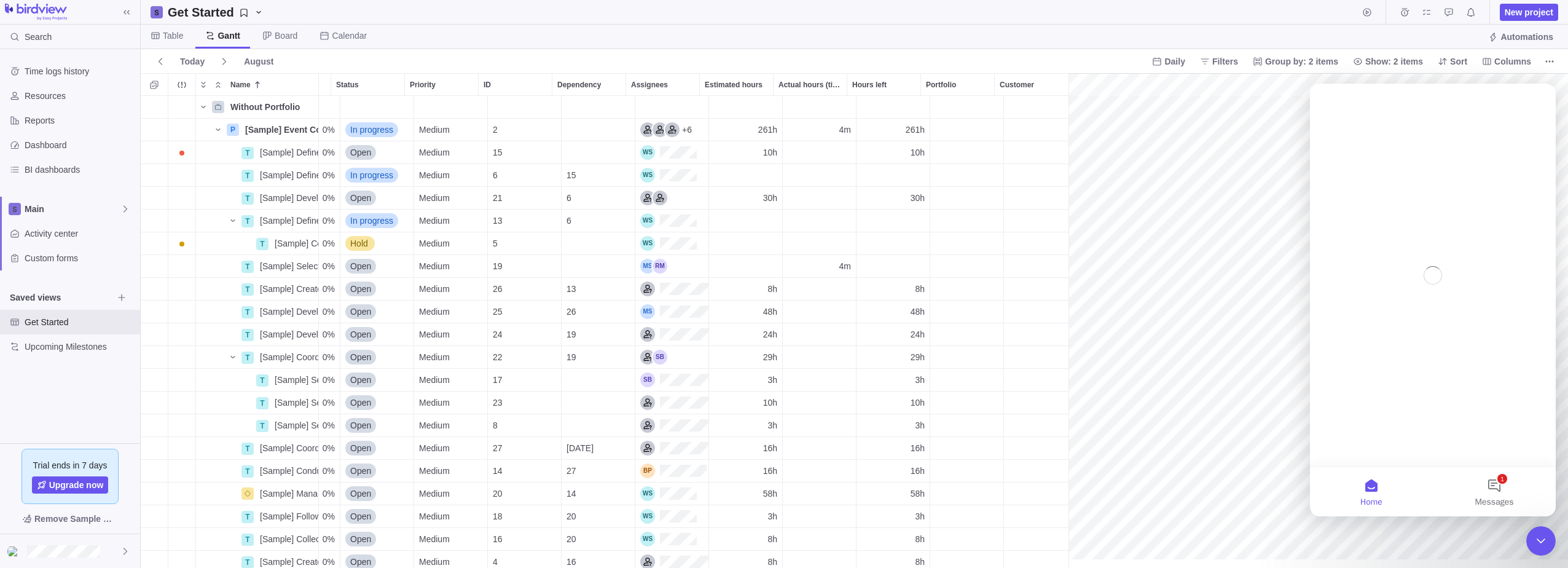 scroll, scrollTop: 0, scrollLeft: 0, axis: both 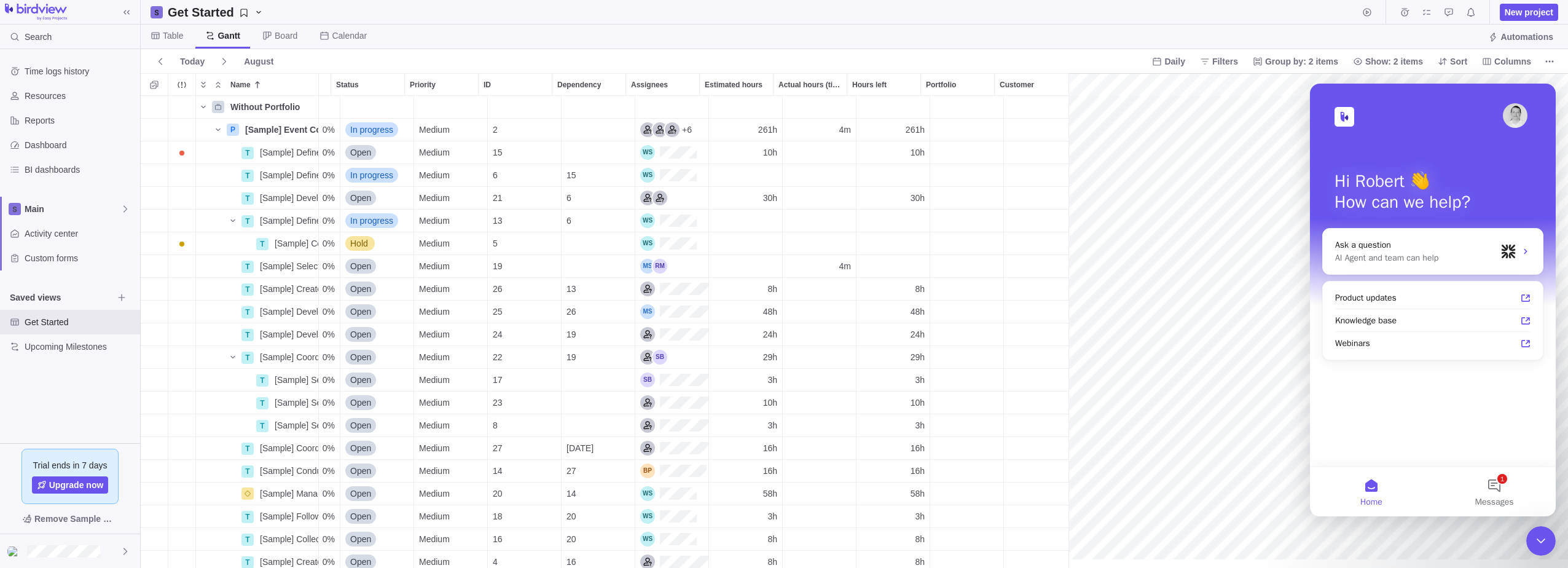click 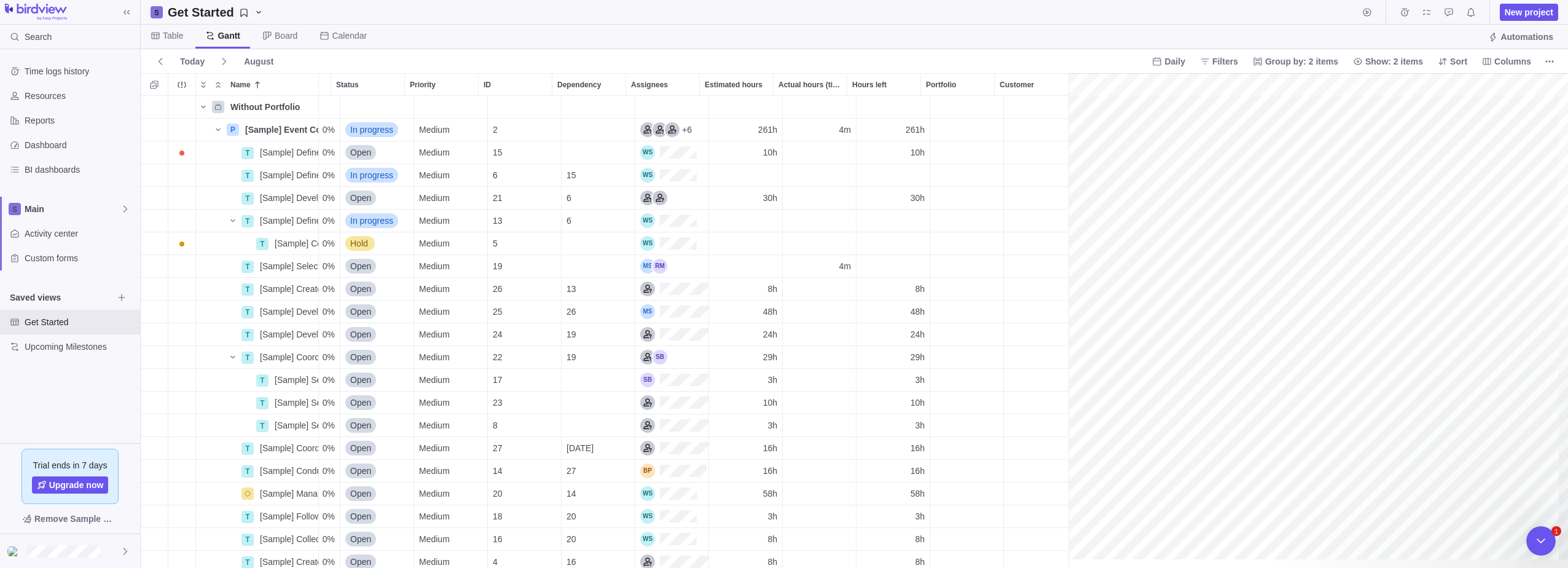 scroll, scrollTop: 0, scrollLeft: 0, axis: both 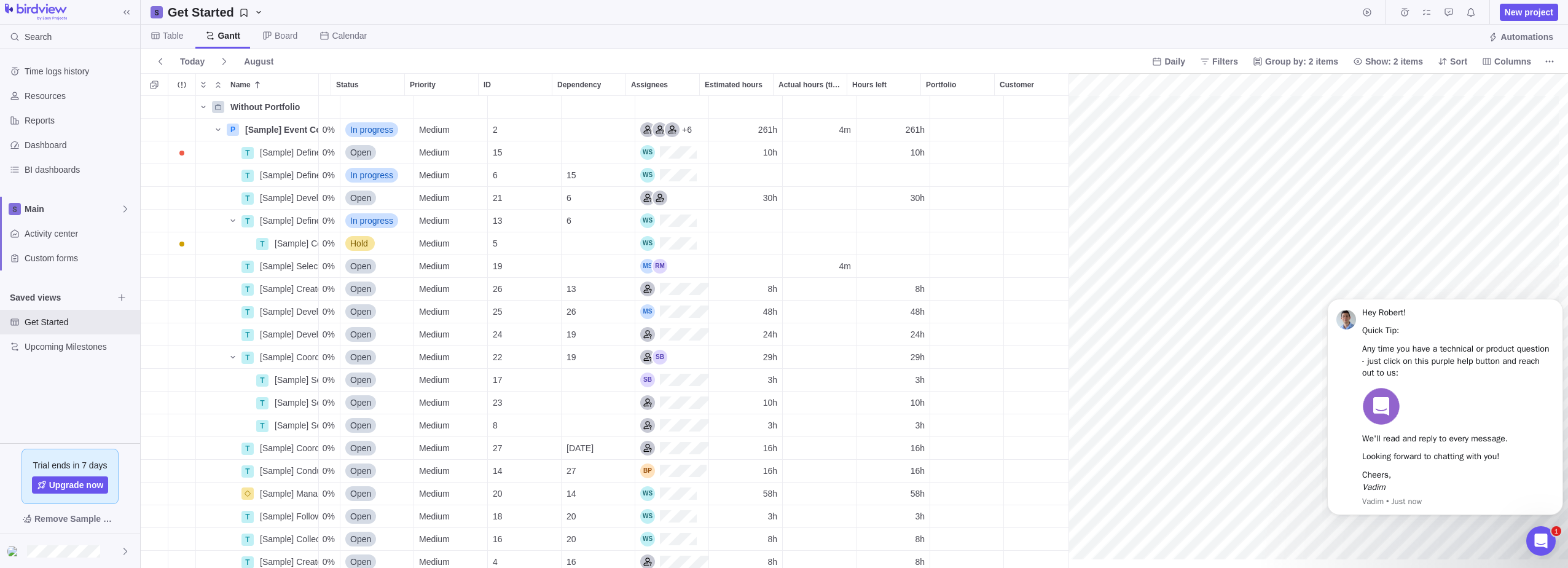 click 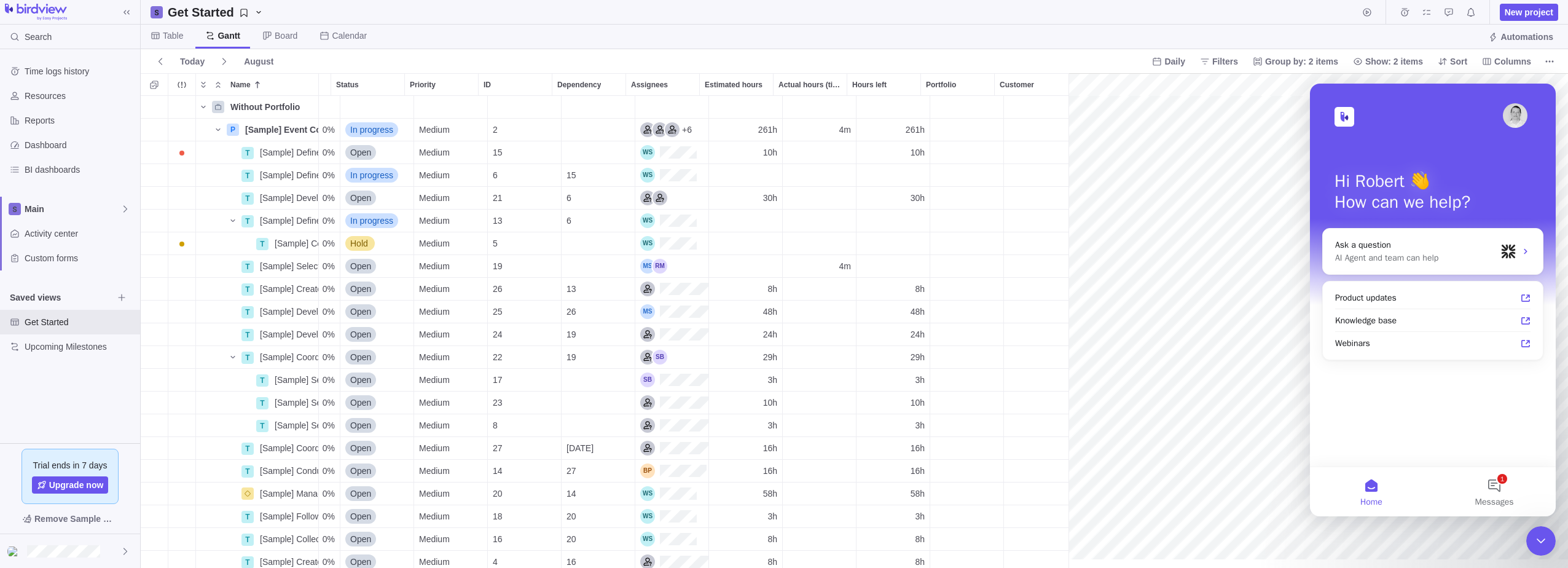 click 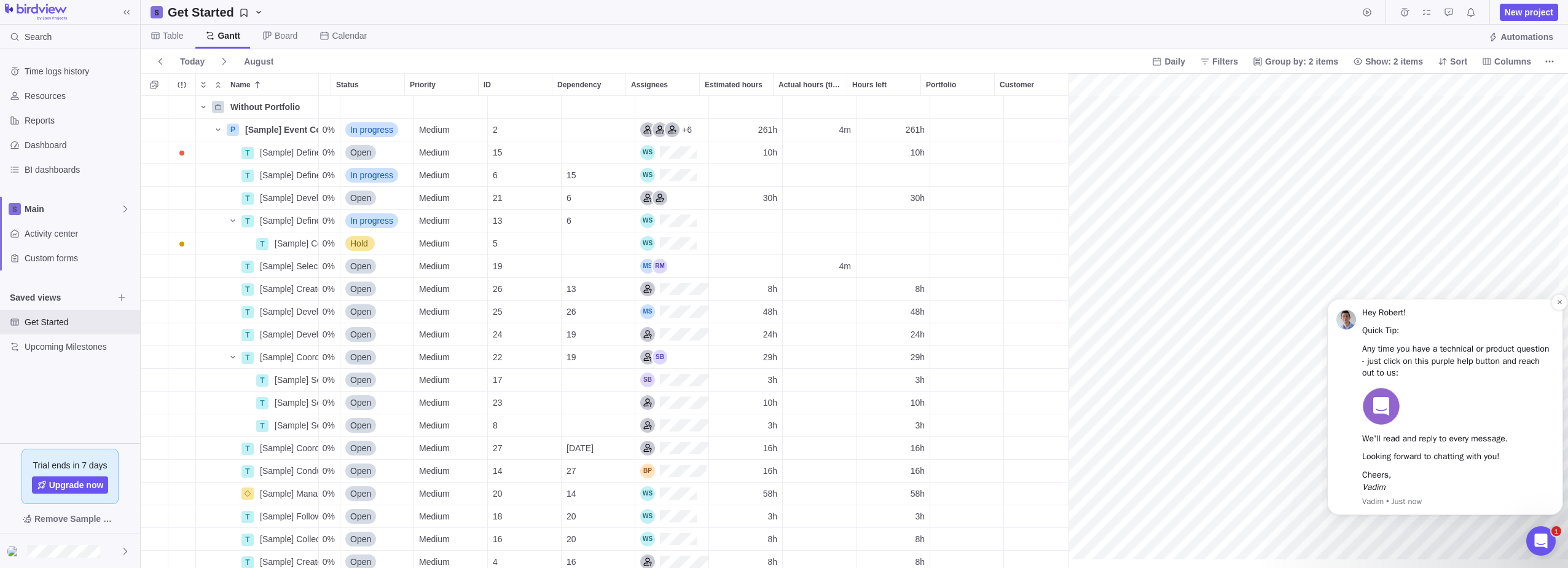 click on "Any time you have a technical or product question - just click on this purple help button and reach out to us:" at bounding box center [1458, 361] 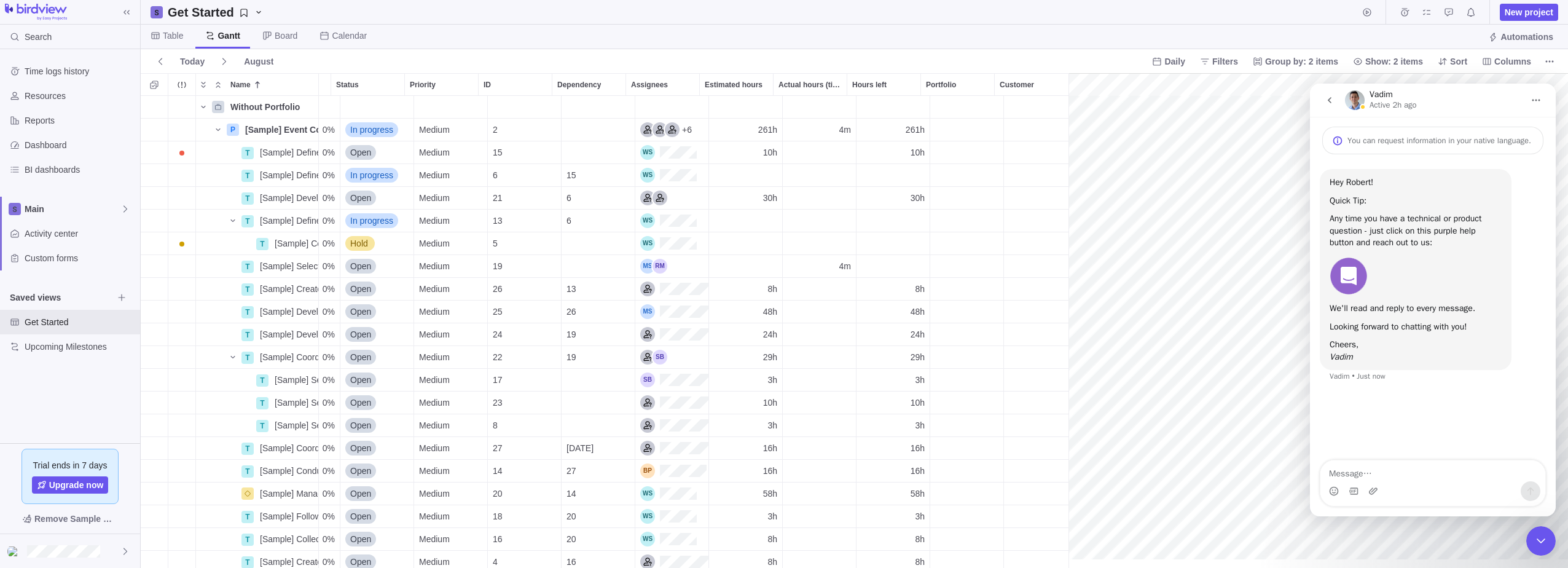 click 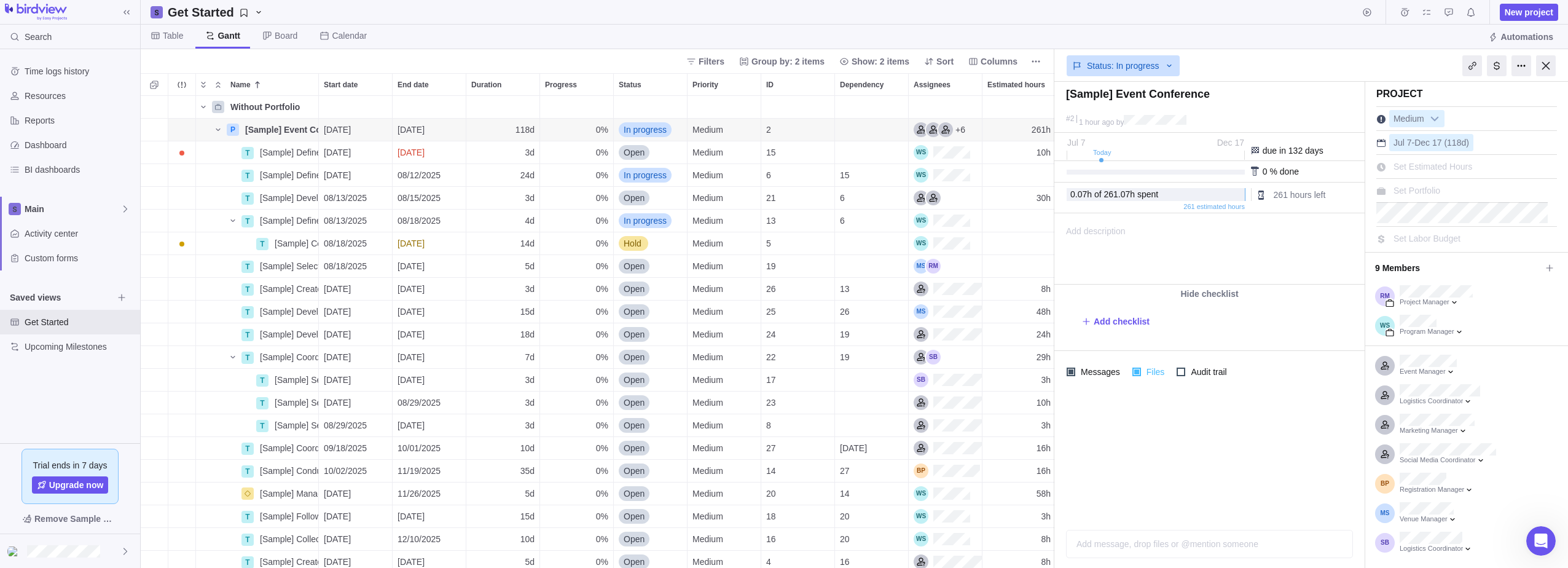 click at bounding box center (1137, 372) 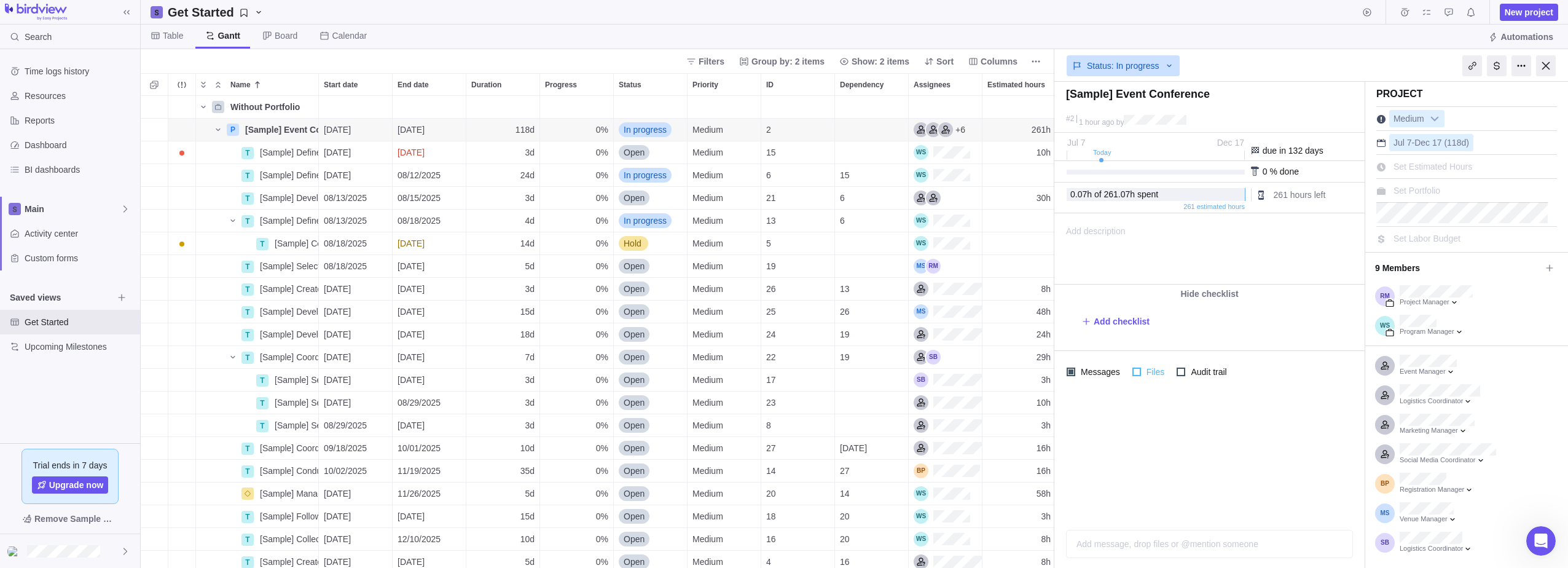 click at bounding box center [1137, 372] 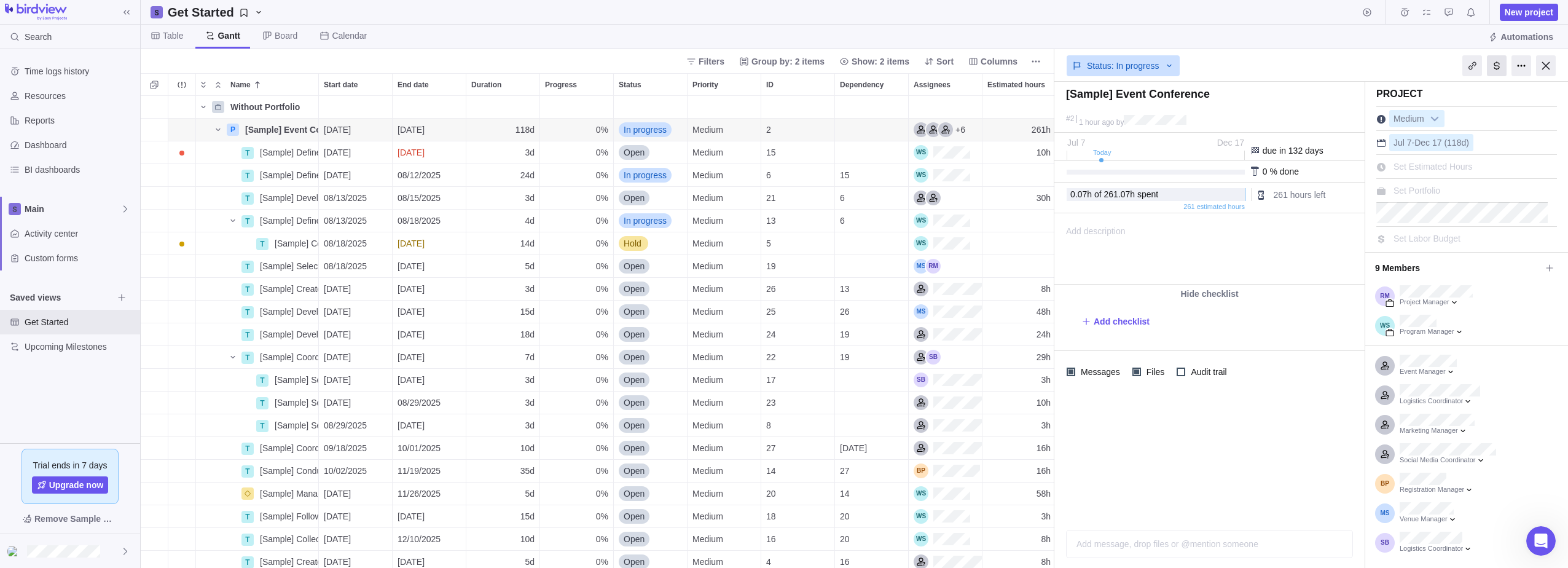 click at bounding box center (1497, 66) 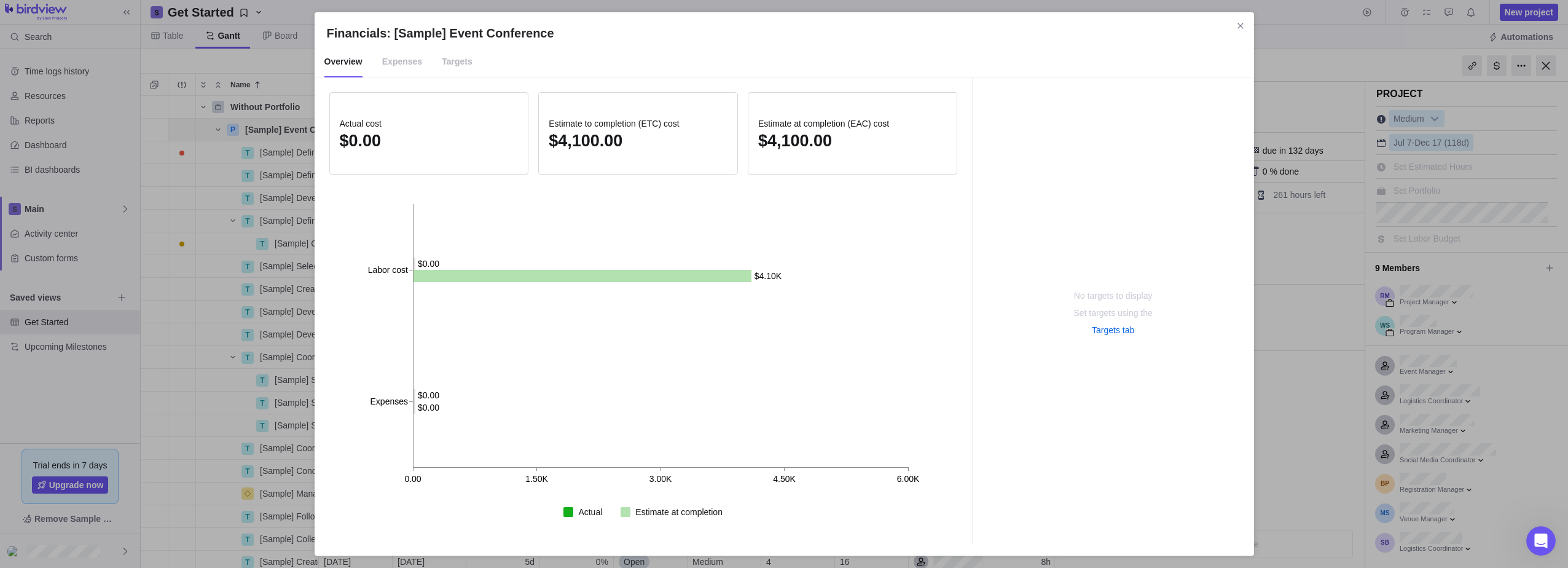click on "Expenses" at bounding box center [402, 62] 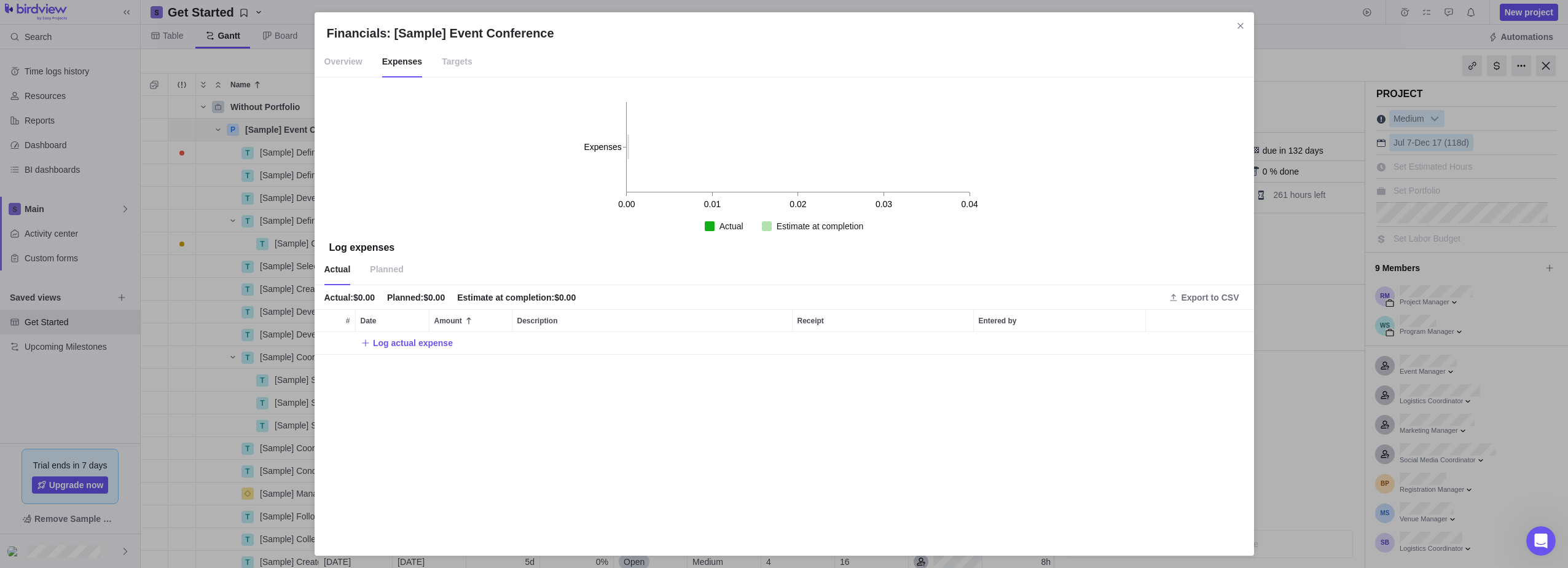 scroll, scrollTop: 10, scrollLeft: 10, axis: both 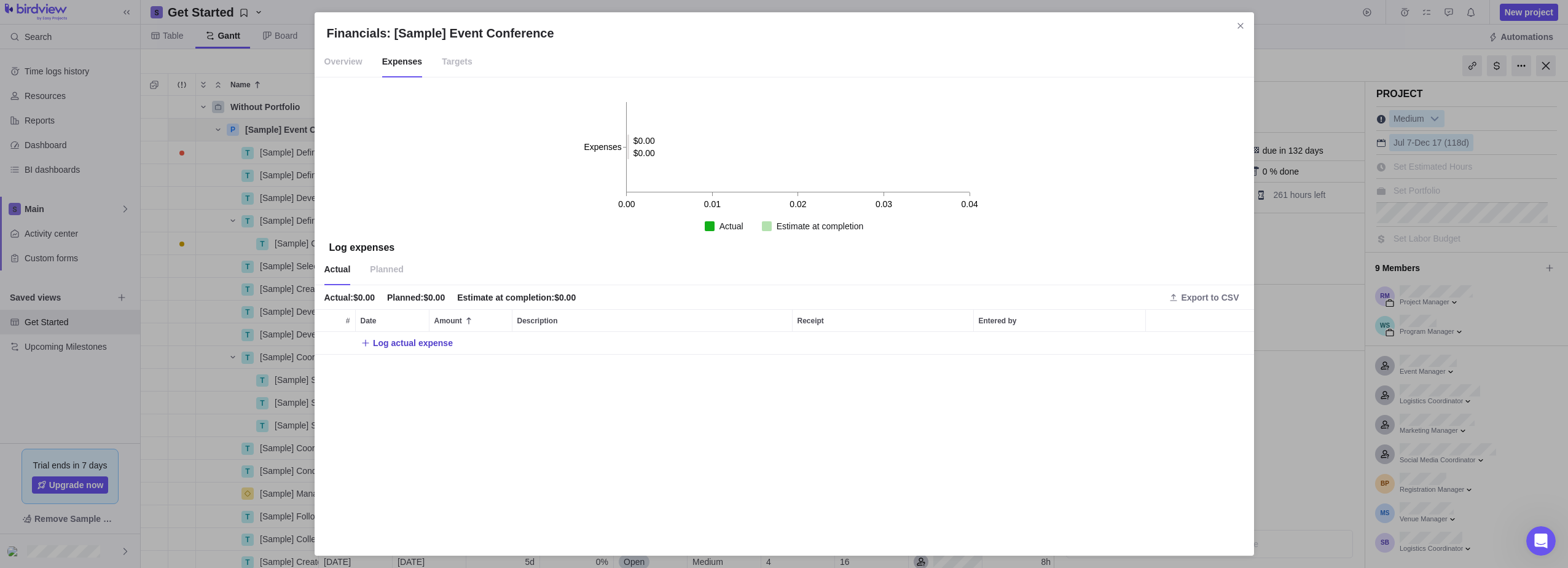 click on "Log actual expense" at bounding box center [413, 343] 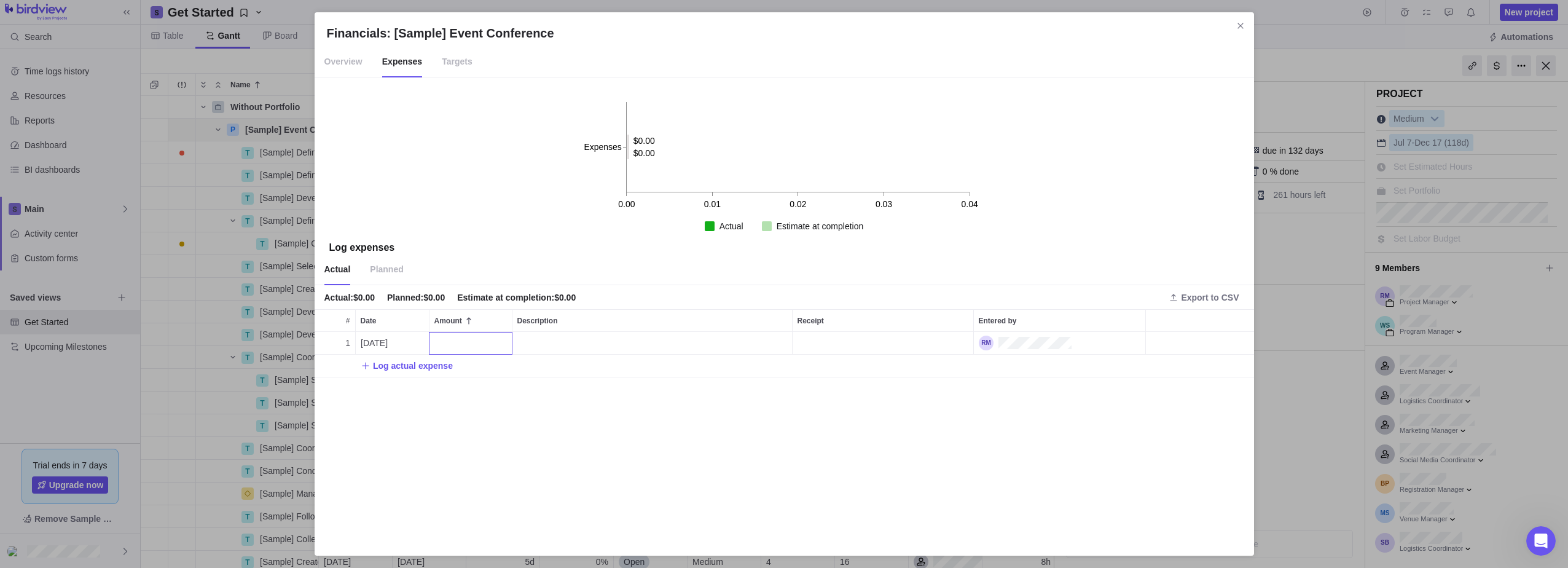 click on "Financials: [Sample] Event Conference Overview Expenses Targets 0.00 0.01 0.02 0.03 0.04 Expenses $0.00 $0.00 Actual Estimate at completion Log expenses Actual Planned Actual : $0.00 Planned : $0.00 Estimate at completion : $0.00 Export to CSV # Date Amount Description Receipt Entered by 1 [DATE] Log actual expense" at bounding box center [784, 284] 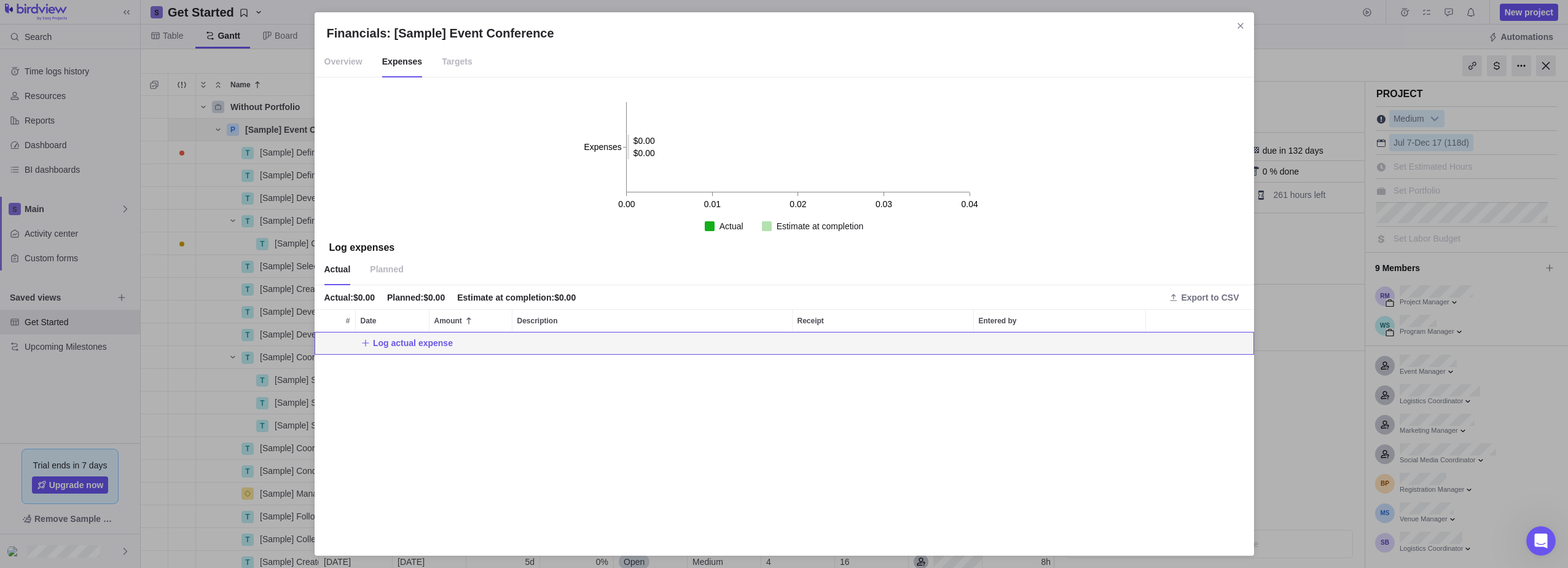 click on "Targets" at bounding box center (457, 62) 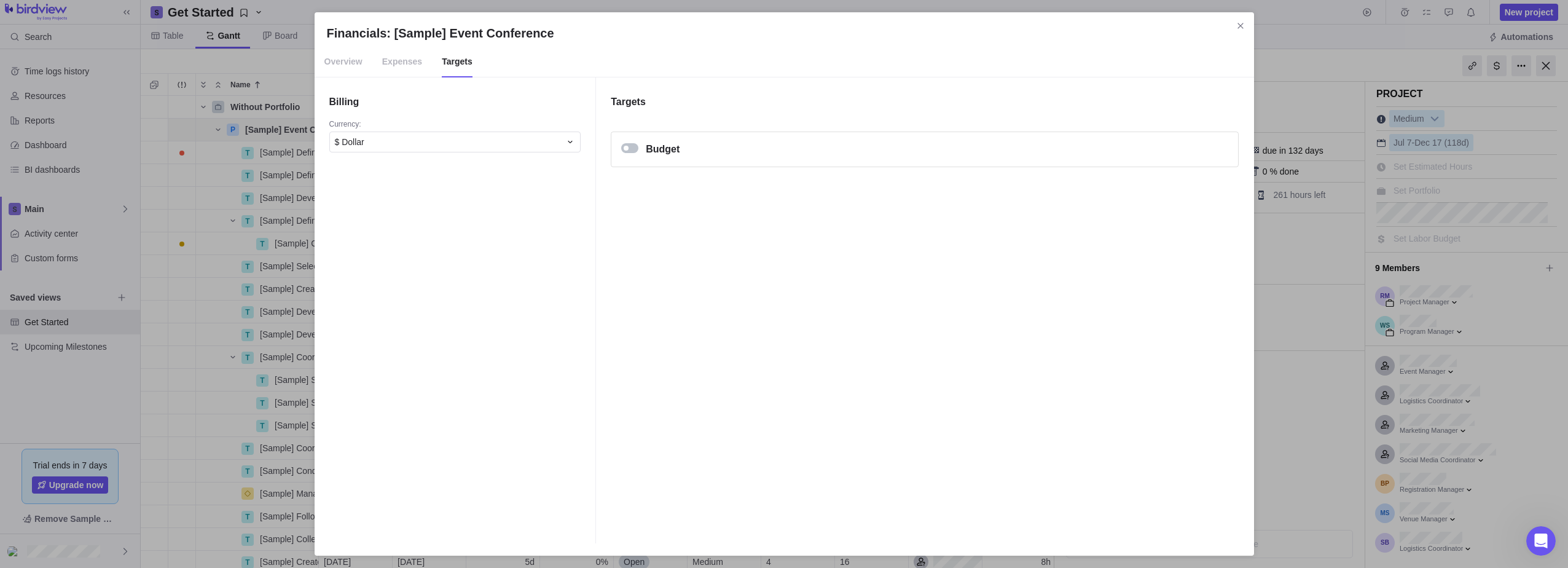 click at bounding box center [630, 148] 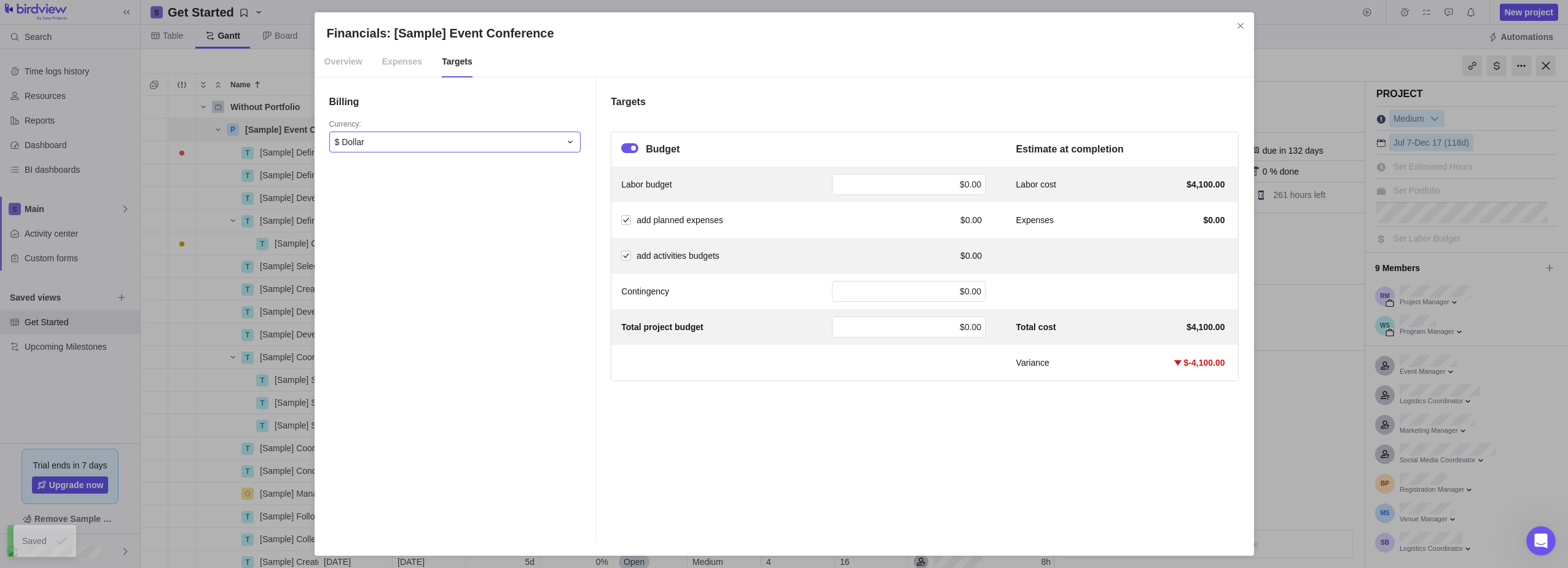 click on "$ Dollar" at bounding box center [448, 142] 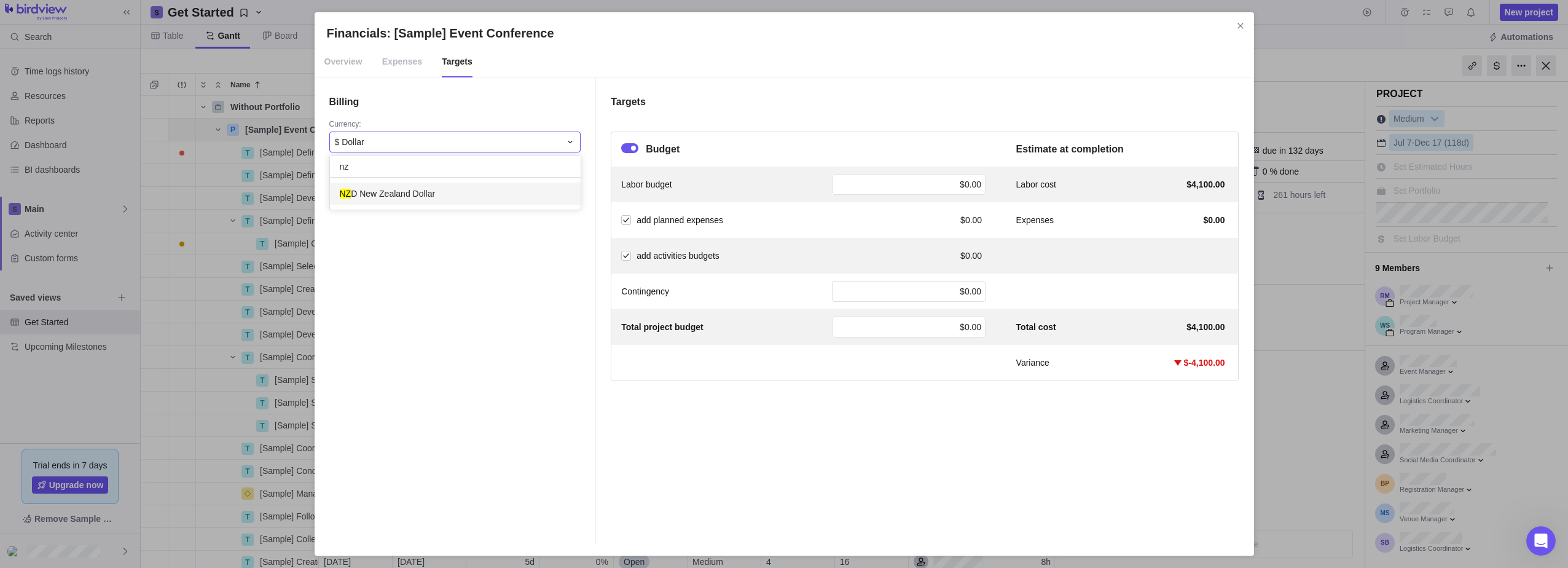 type on "nz" 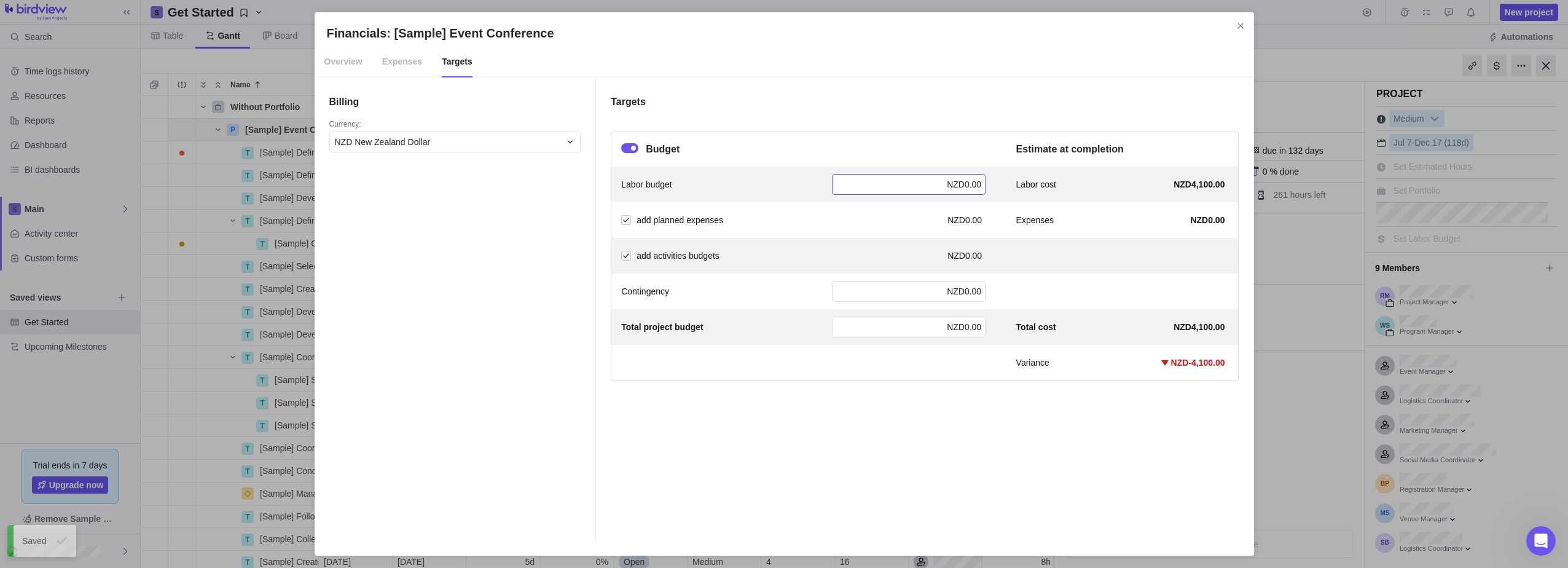 click on "NZD0.00" at bounding box center [909, 184] 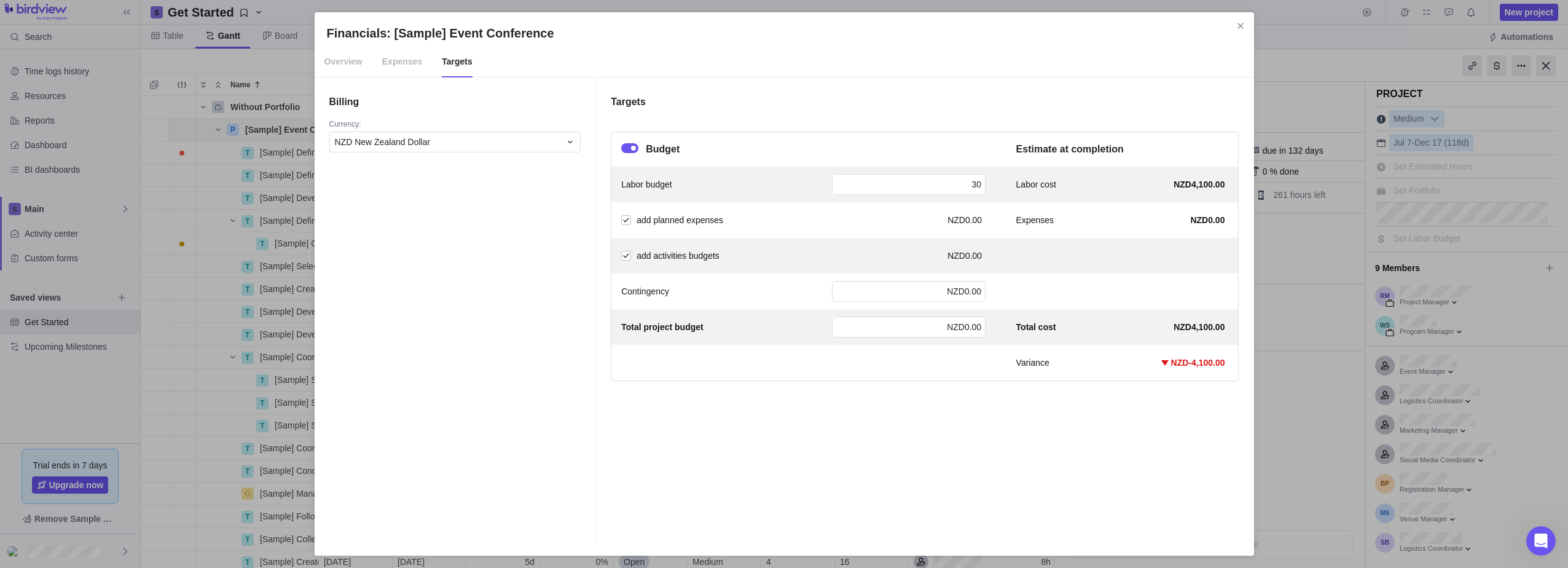 type on "3" 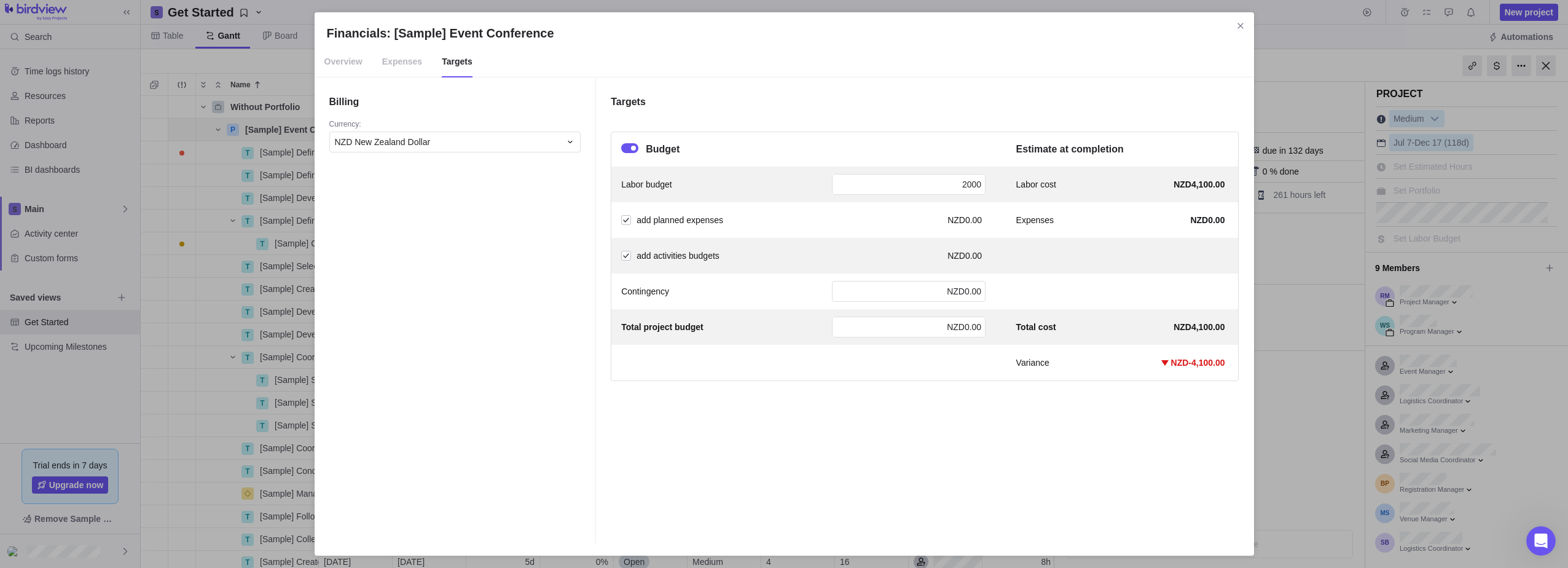 type on "20000" 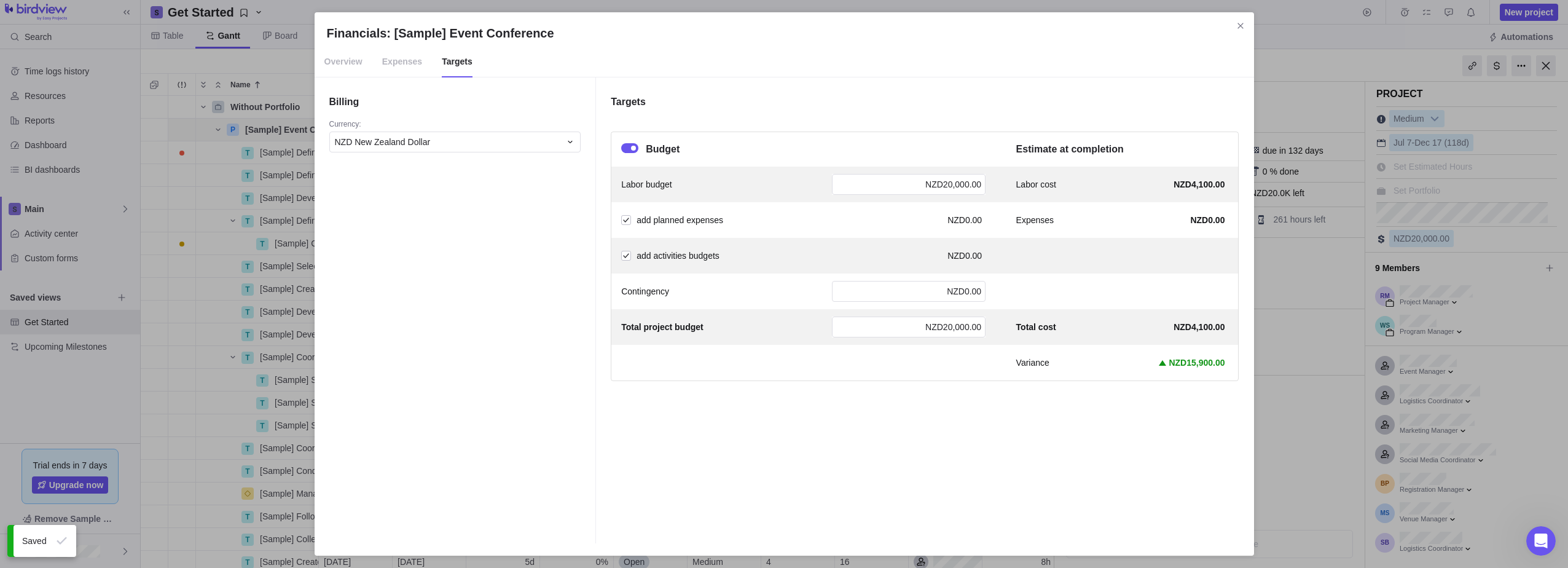 click on "add planned expenses NZD0.00" at bounding box center (803, 220) 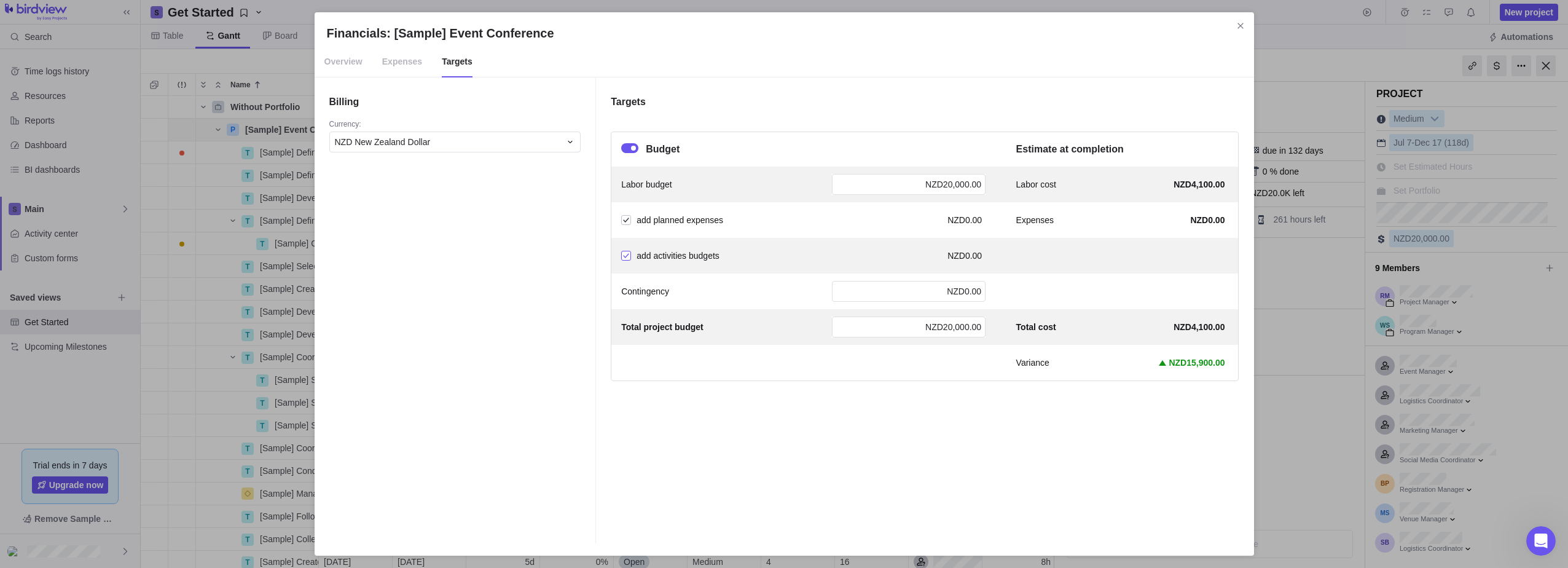 click at bounding box center (626, 256) 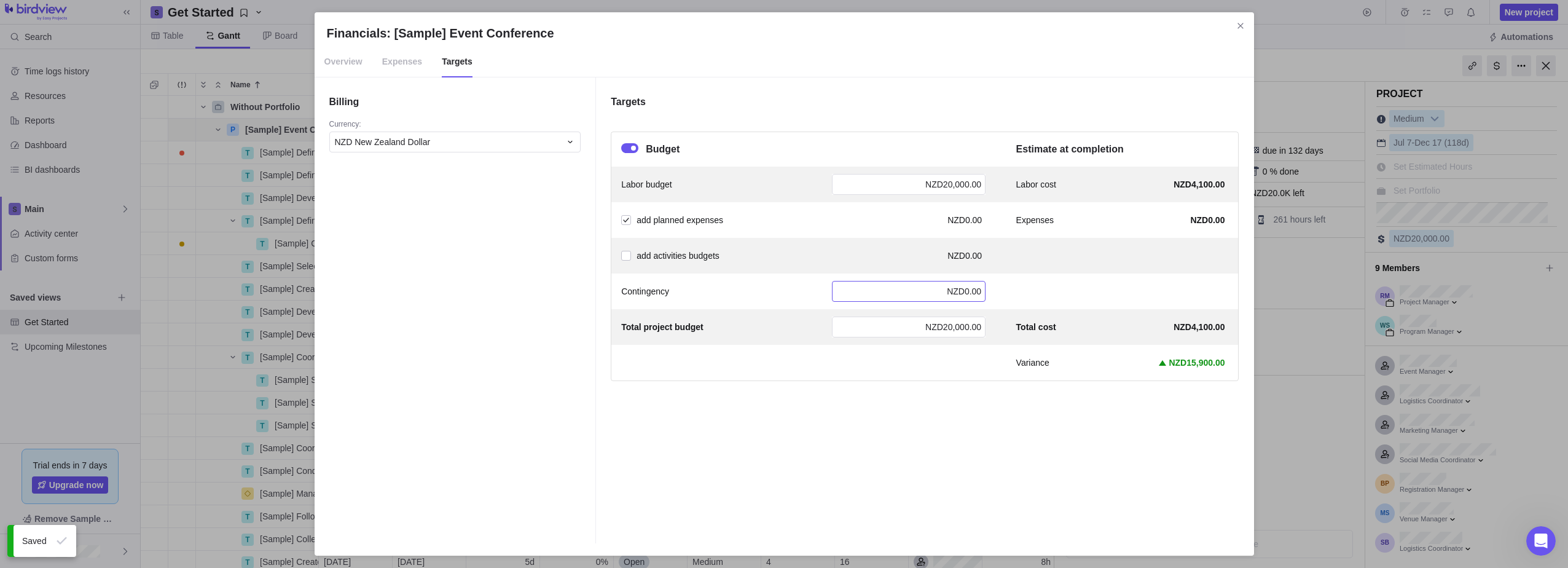 click on "NZD0.00" at bounding box center [909, 291] 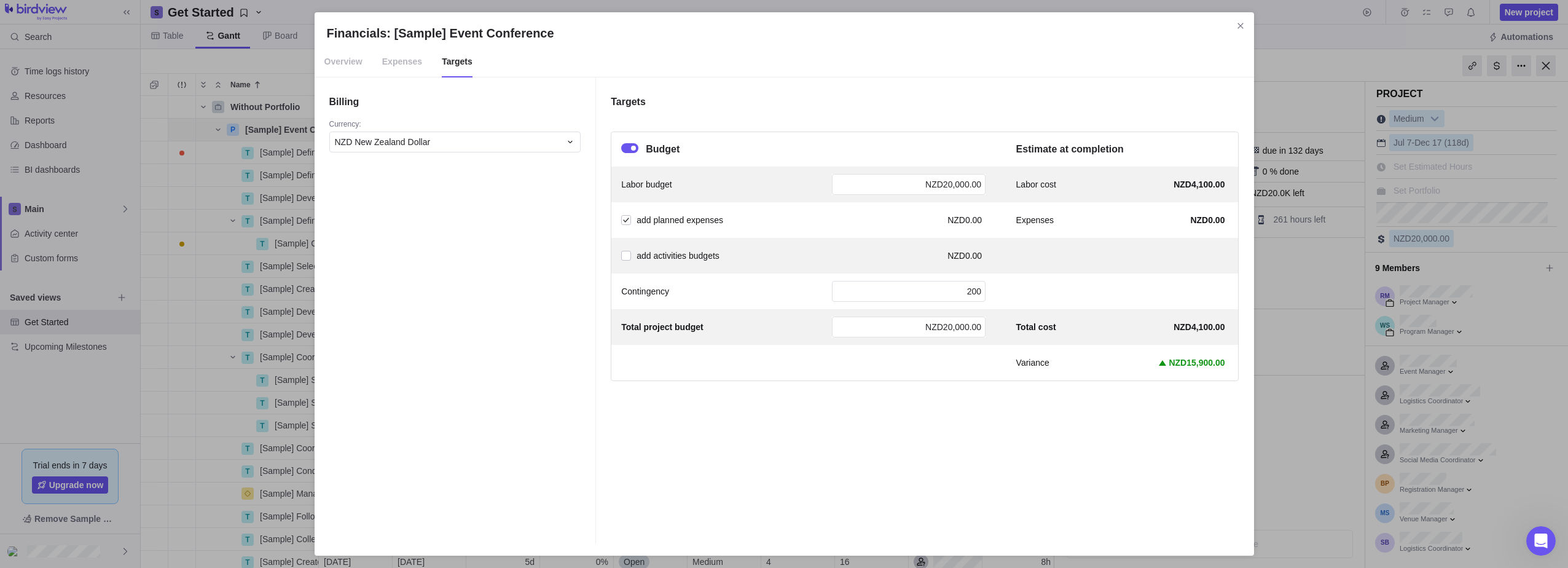type on "2000" 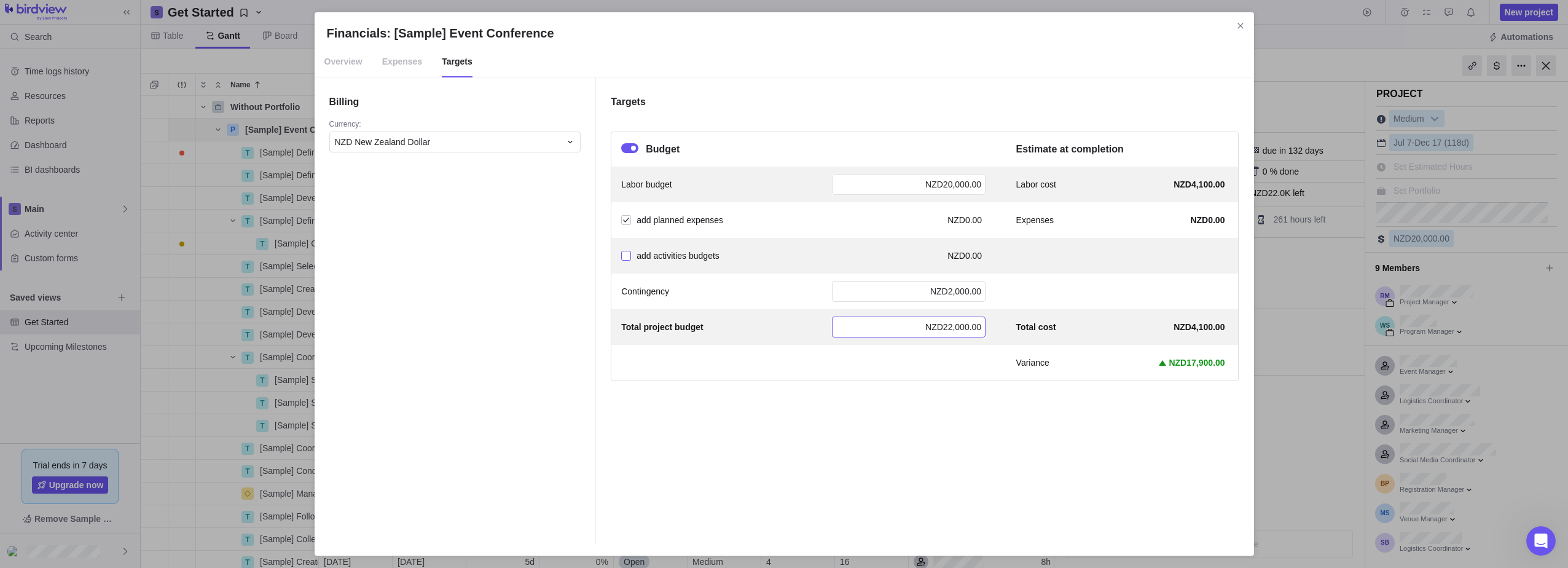 click at bounding box center [626, 256] 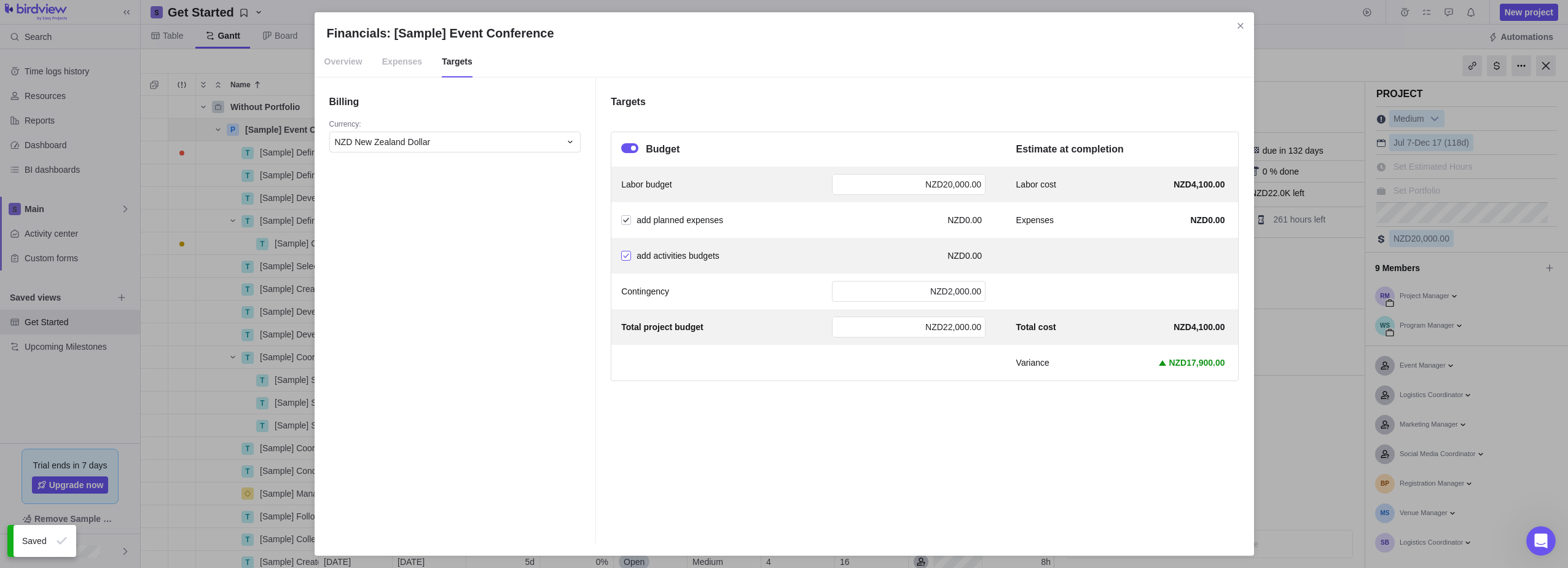 click at bounding box center (626, 256) 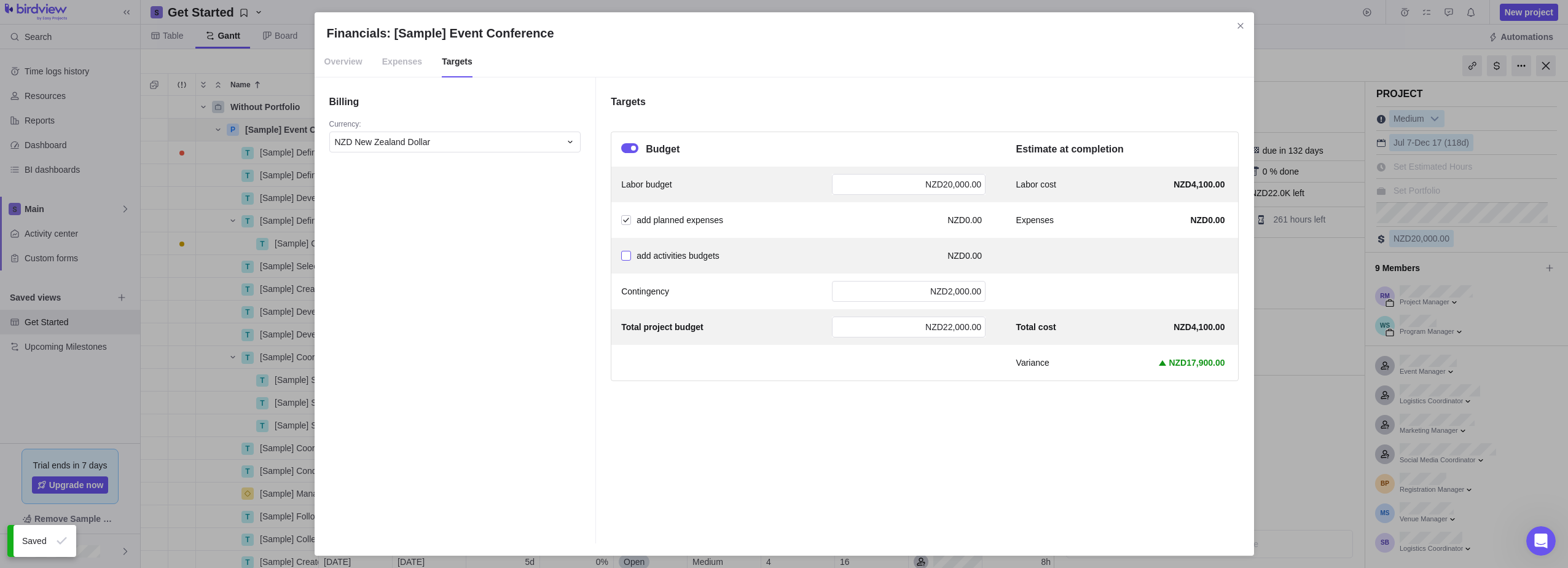 click at bounding box center [626, 256] 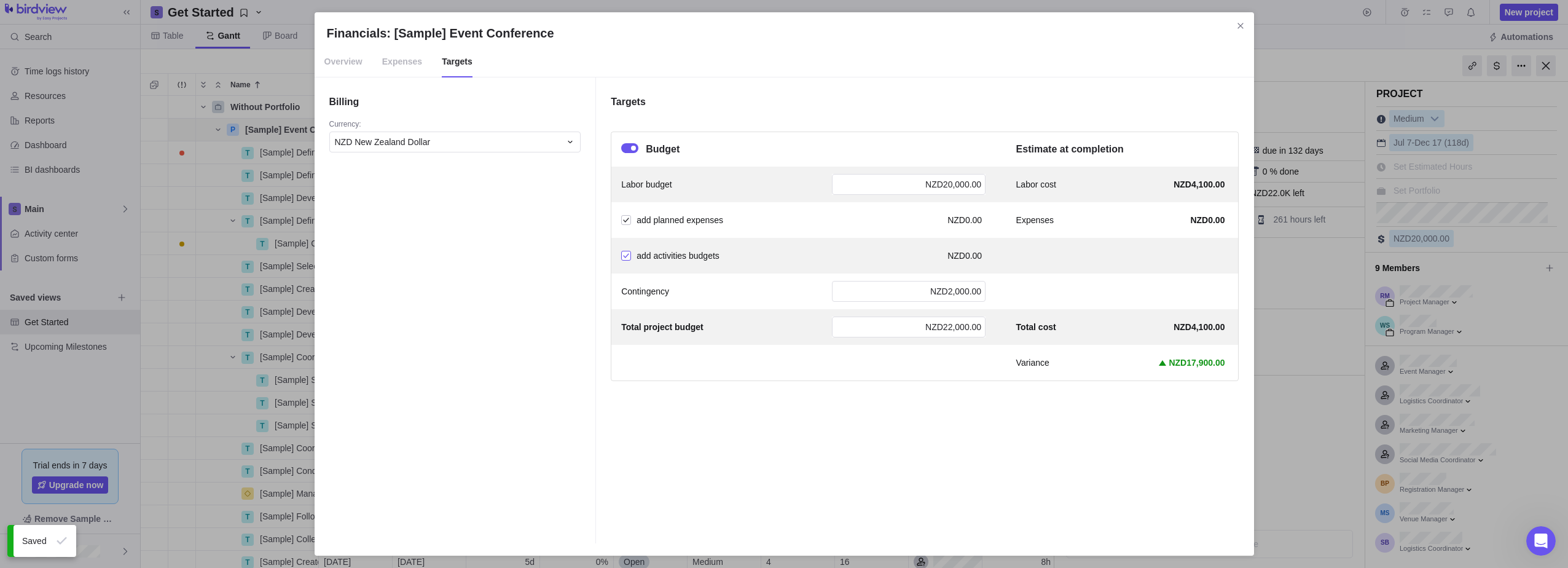 click at bounding box center [626, 256] 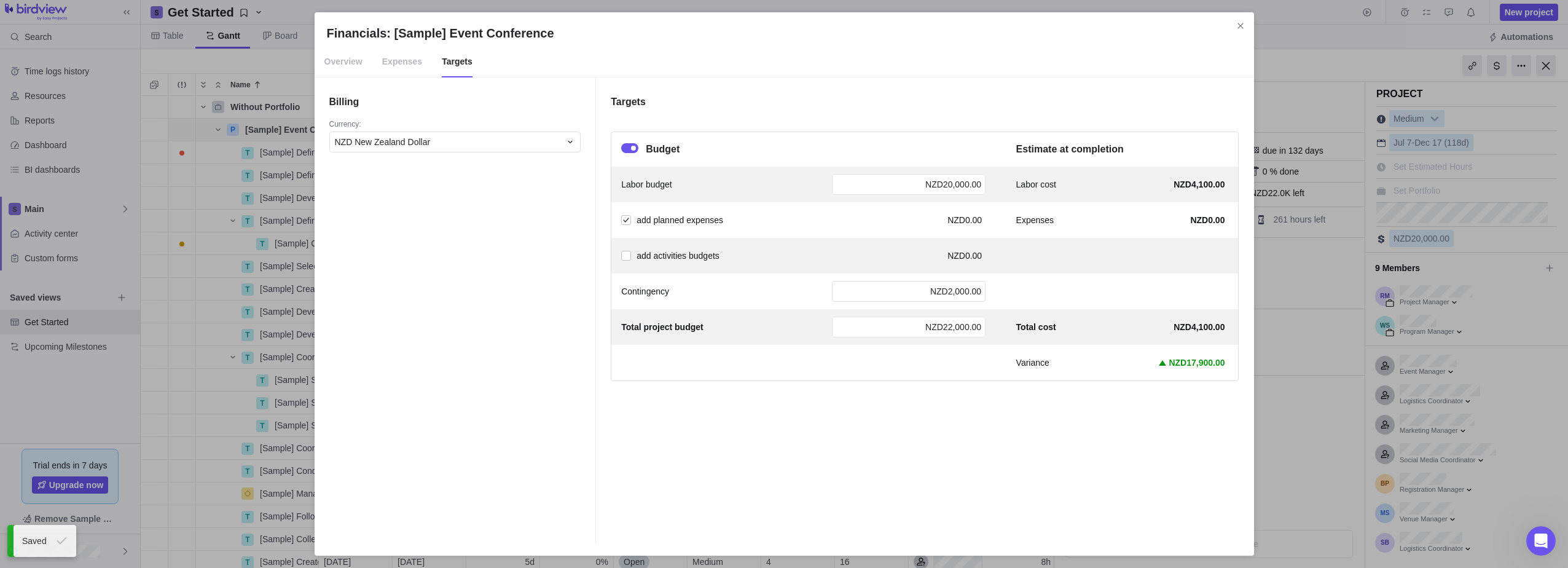 click on "Overview" at bounding box center [343, 62] 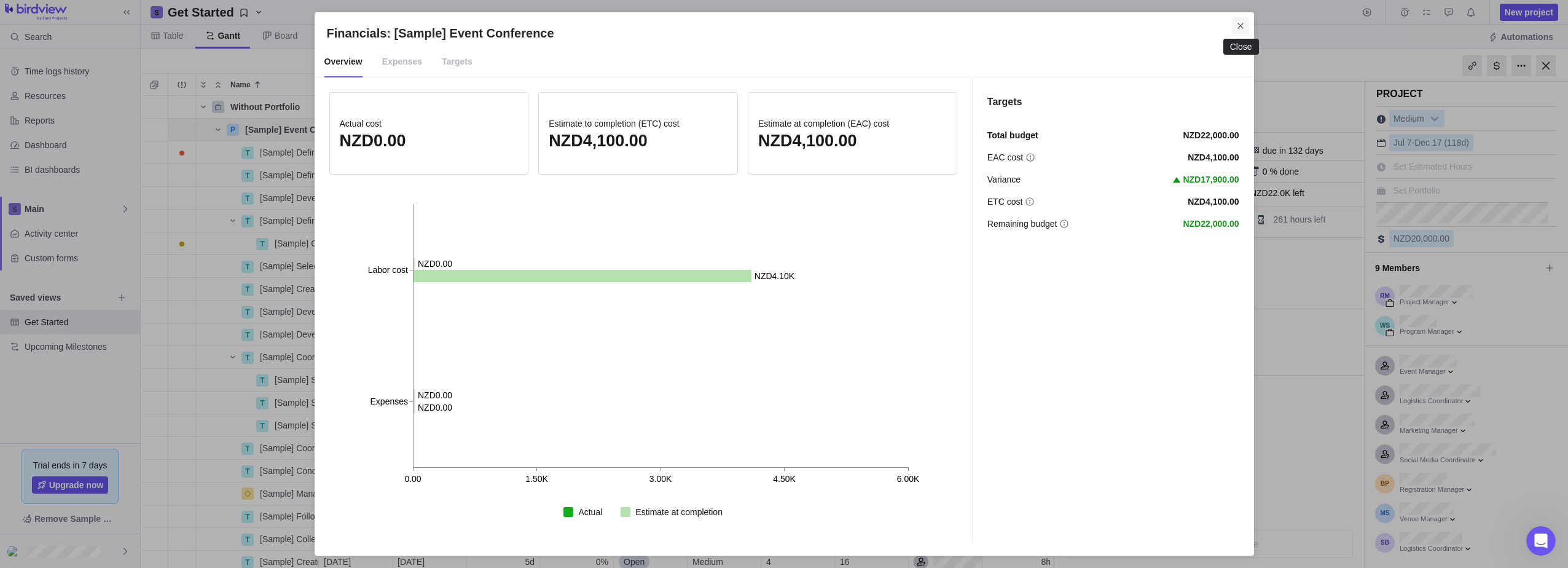 click 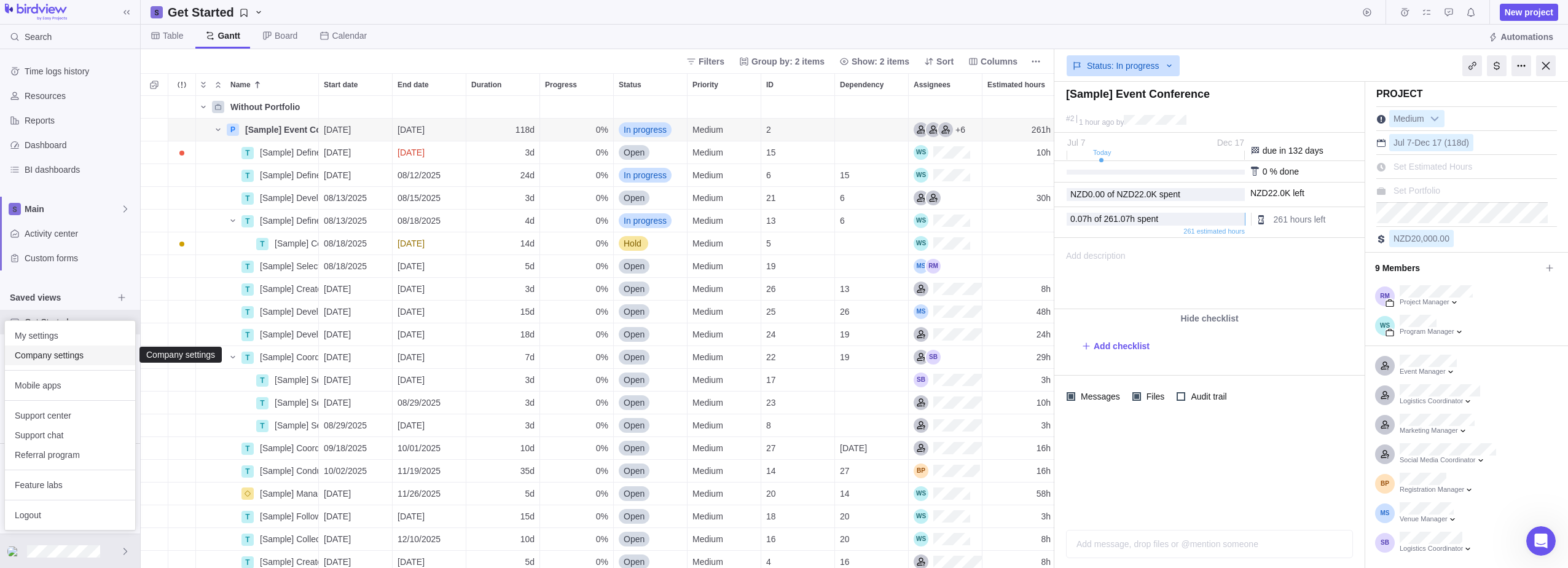 click on "Company settings" at bounding box center (70, 355) 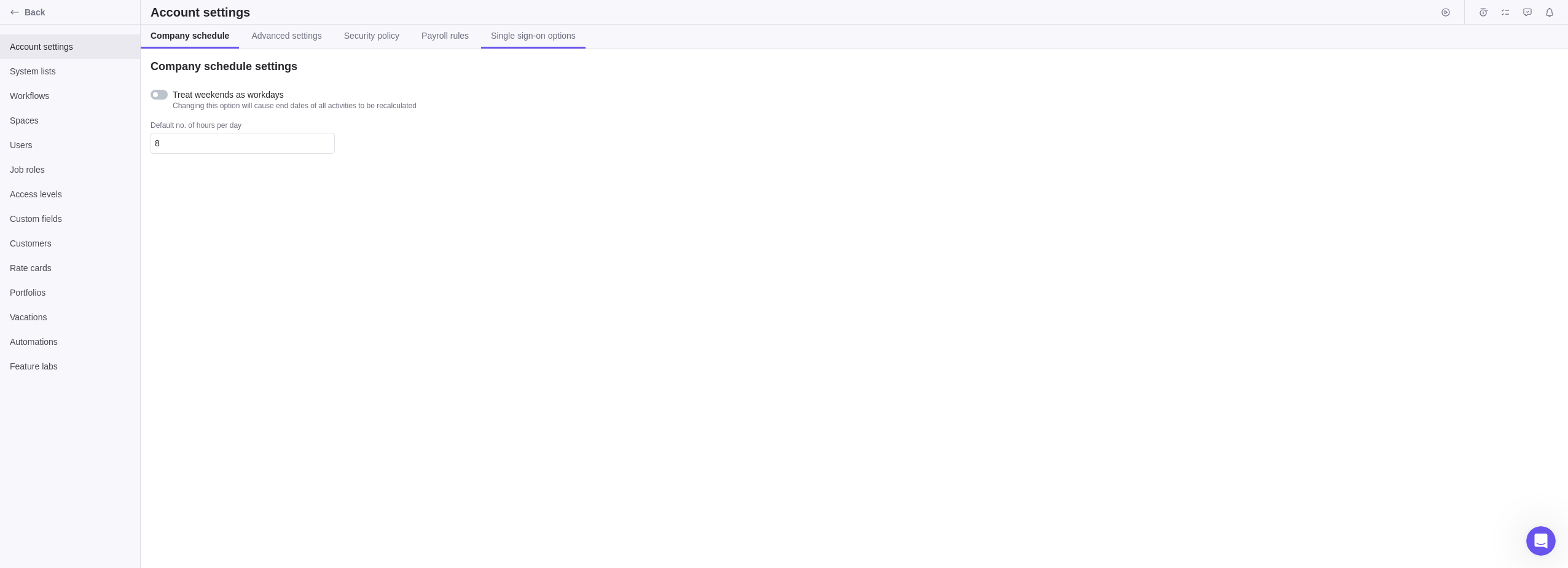 click on "Single sign-on options" at bounding box center [533, 36] 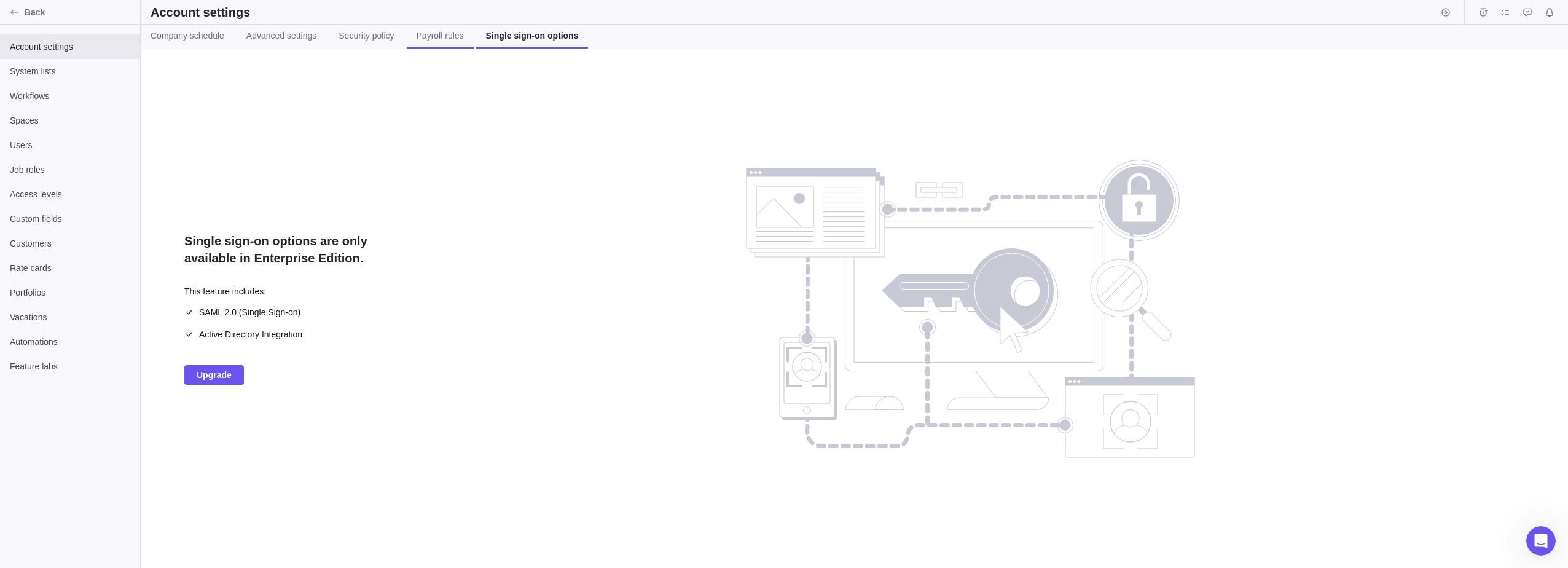 click on "Payroll rules" at bounding box center [440, 36] 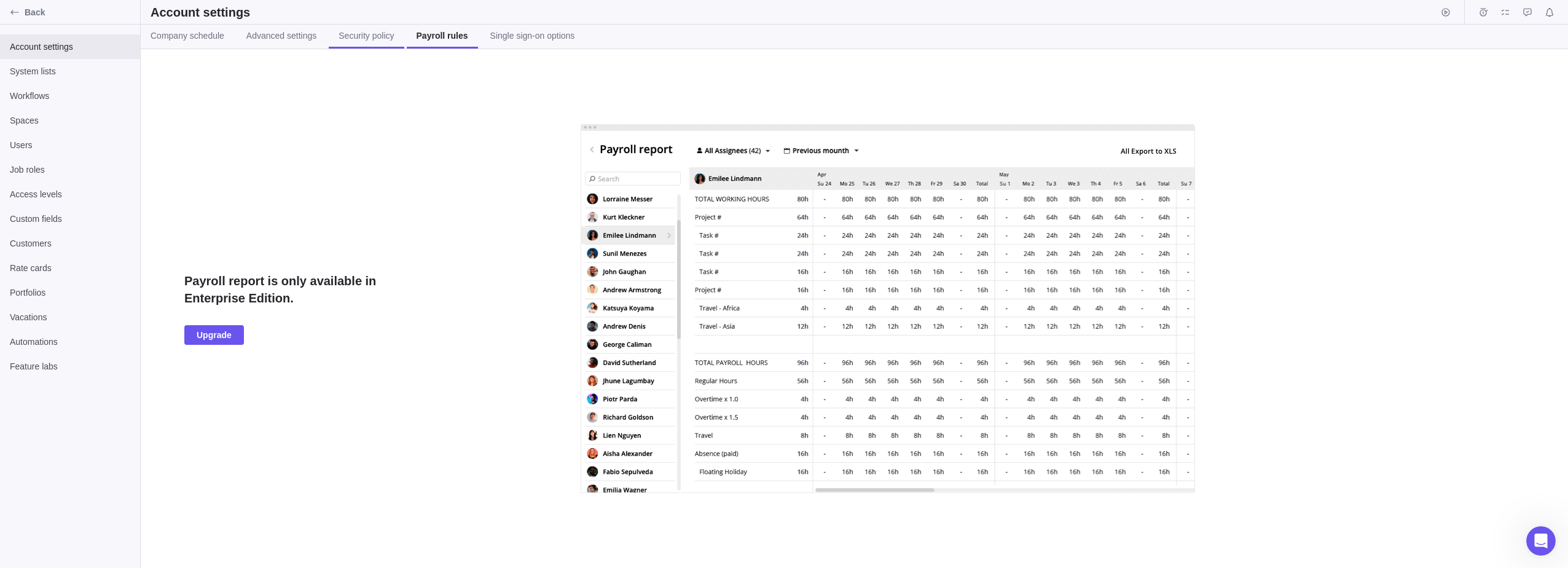 click on "Security policy" at bounding box center [366, 36] 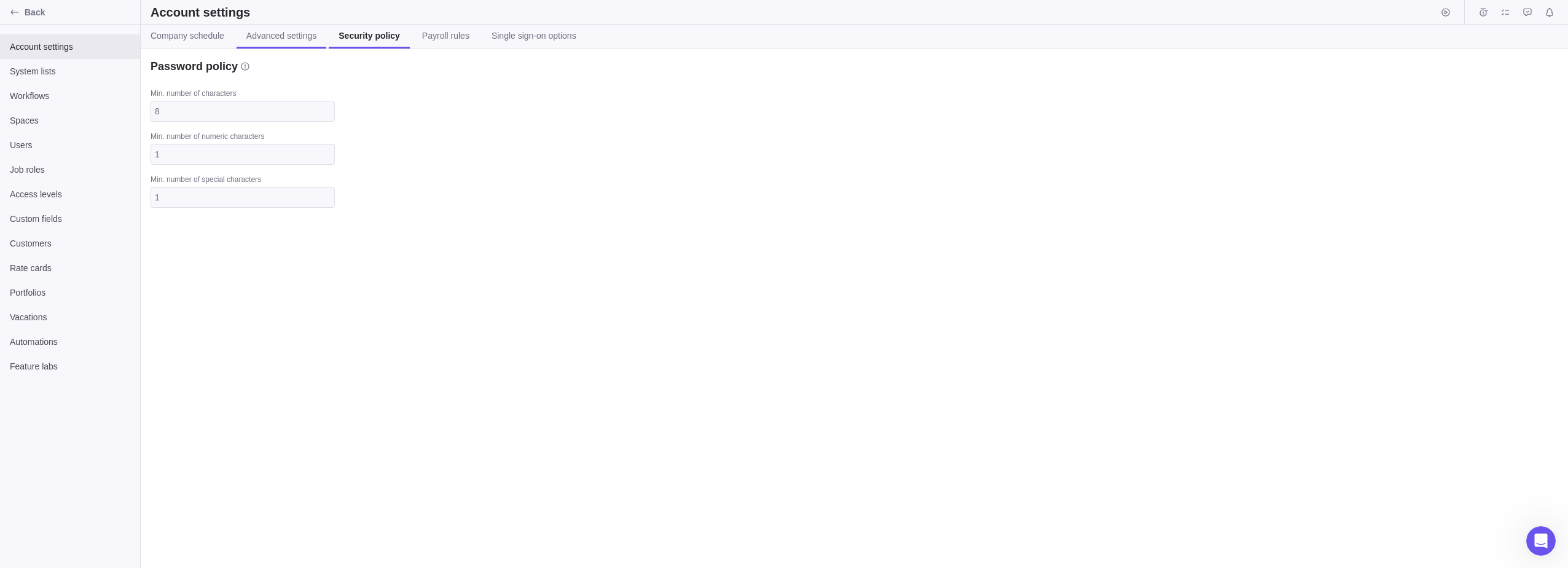 click on "Advanced settings" at bounding box center (281, 36) 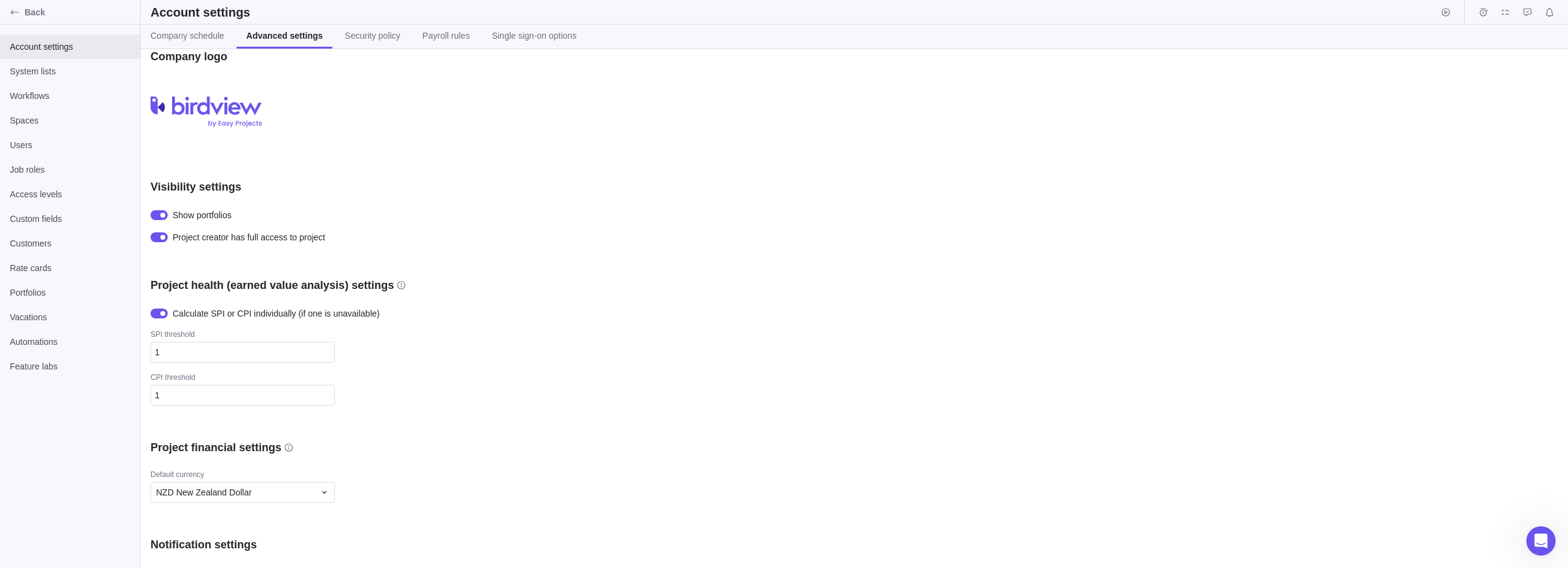 scroll, scrollTop: 0, scrollLeft: 0, axis: both 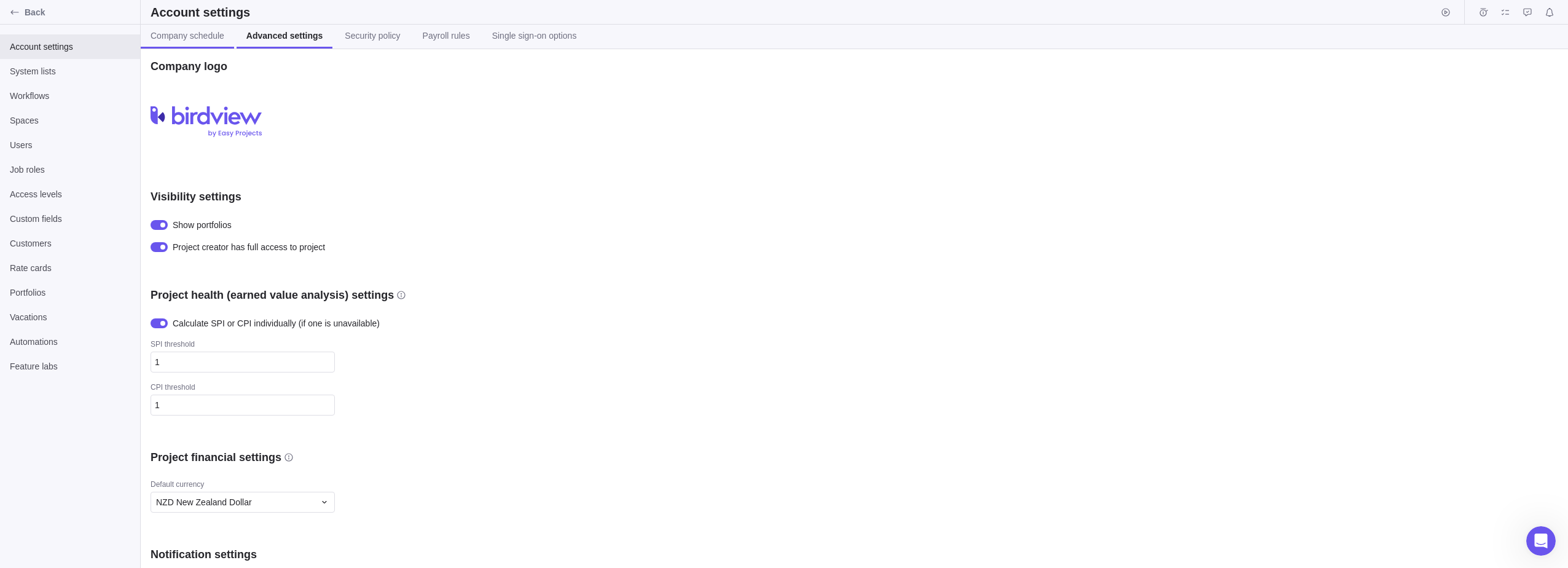 click on "Company schedule" at bounding box center [187, 36] 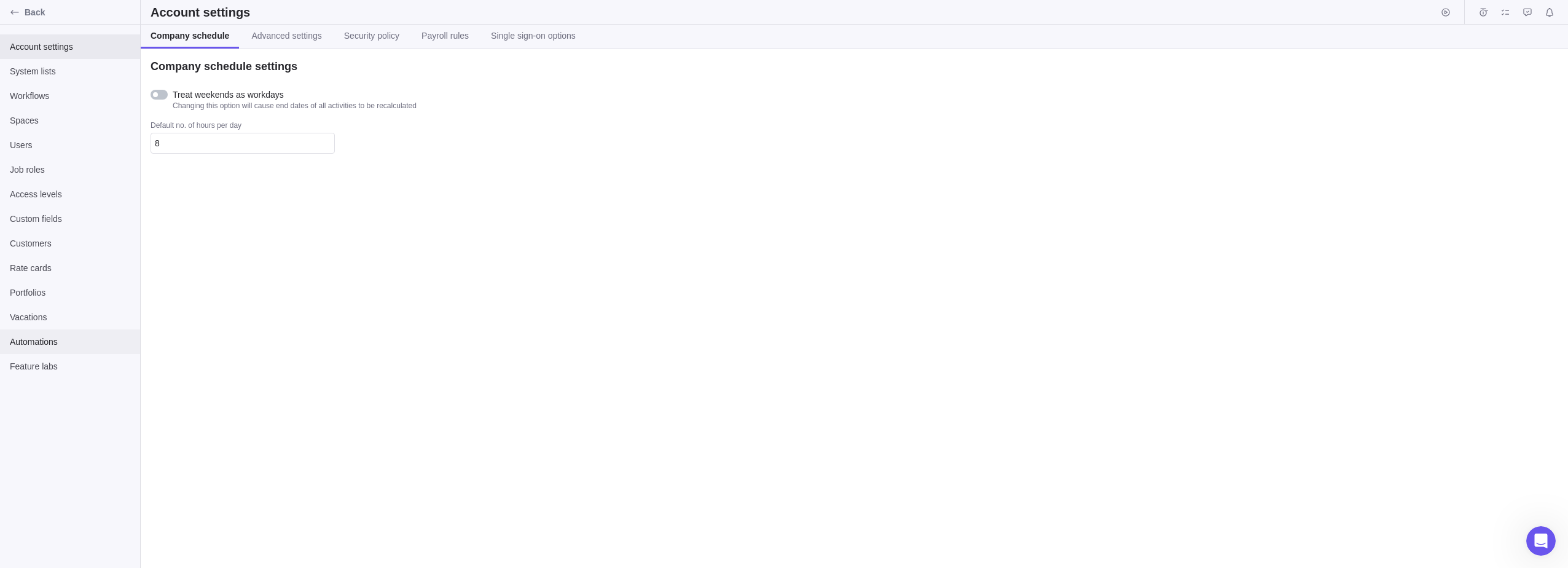click on "Automations" at bounding box center [70, 342] 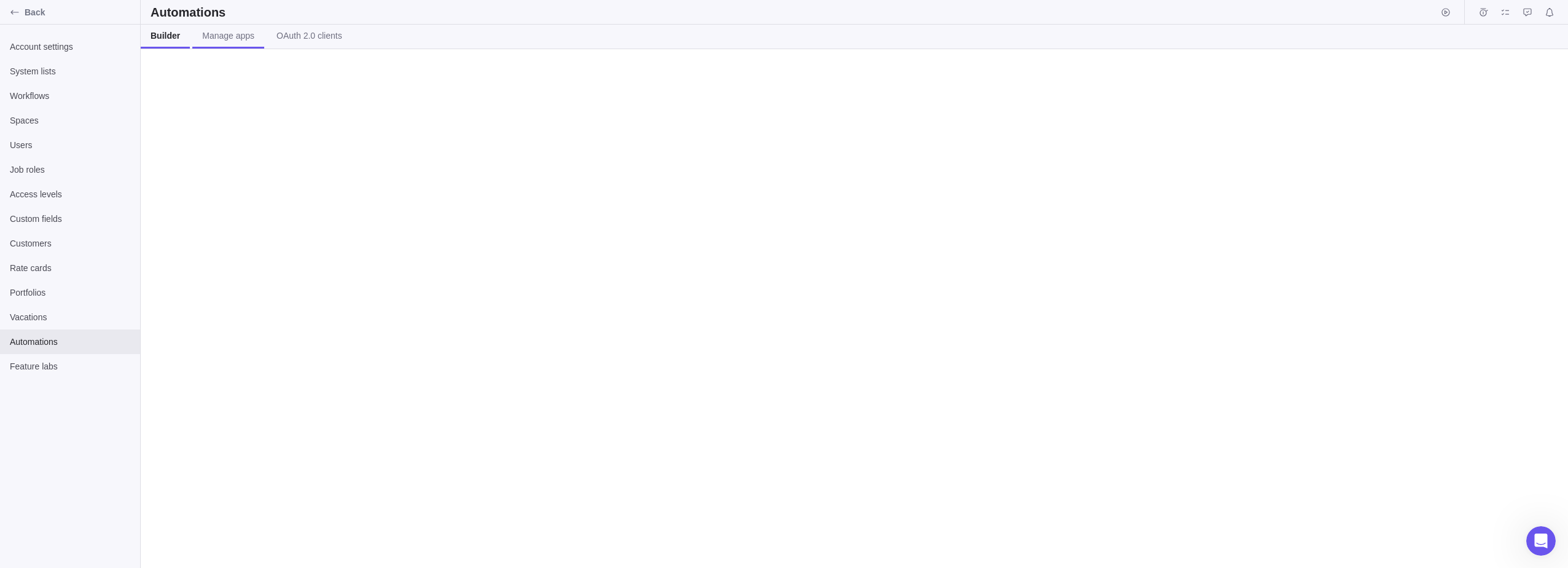 click on "Manage apps" at bounding box center (228, 36) 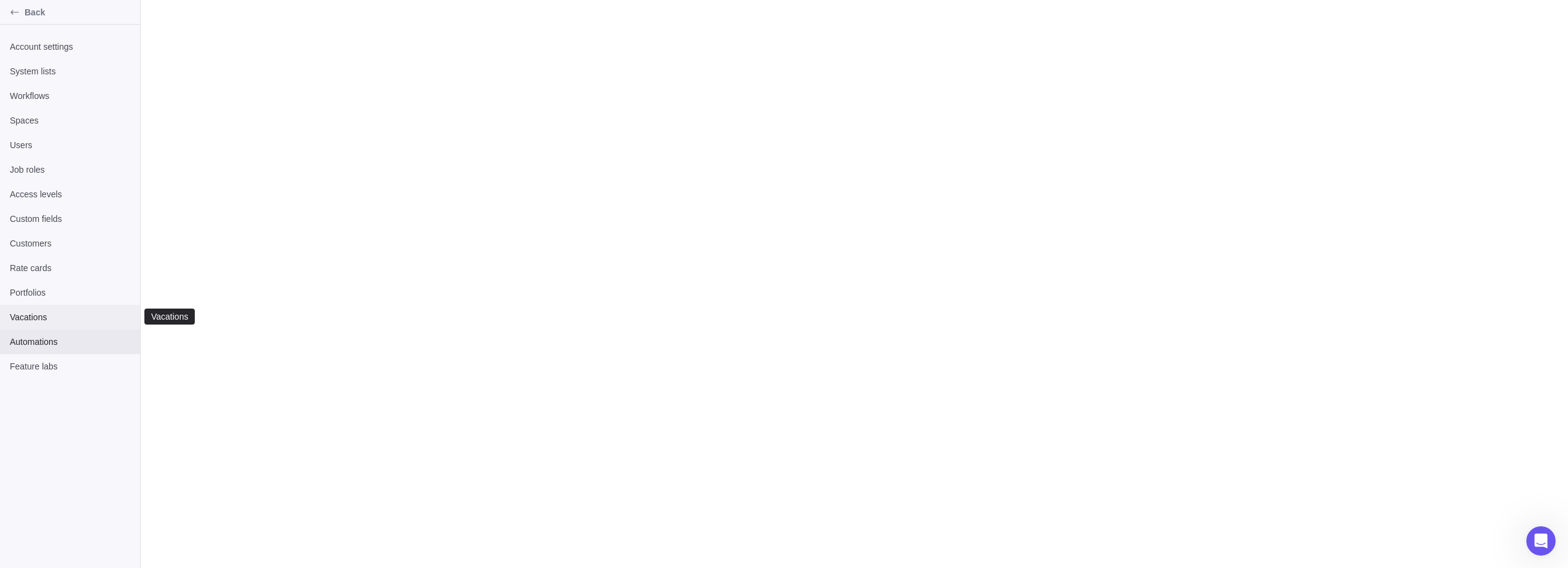 click on "Vacations" at bounding box center [70, 317] 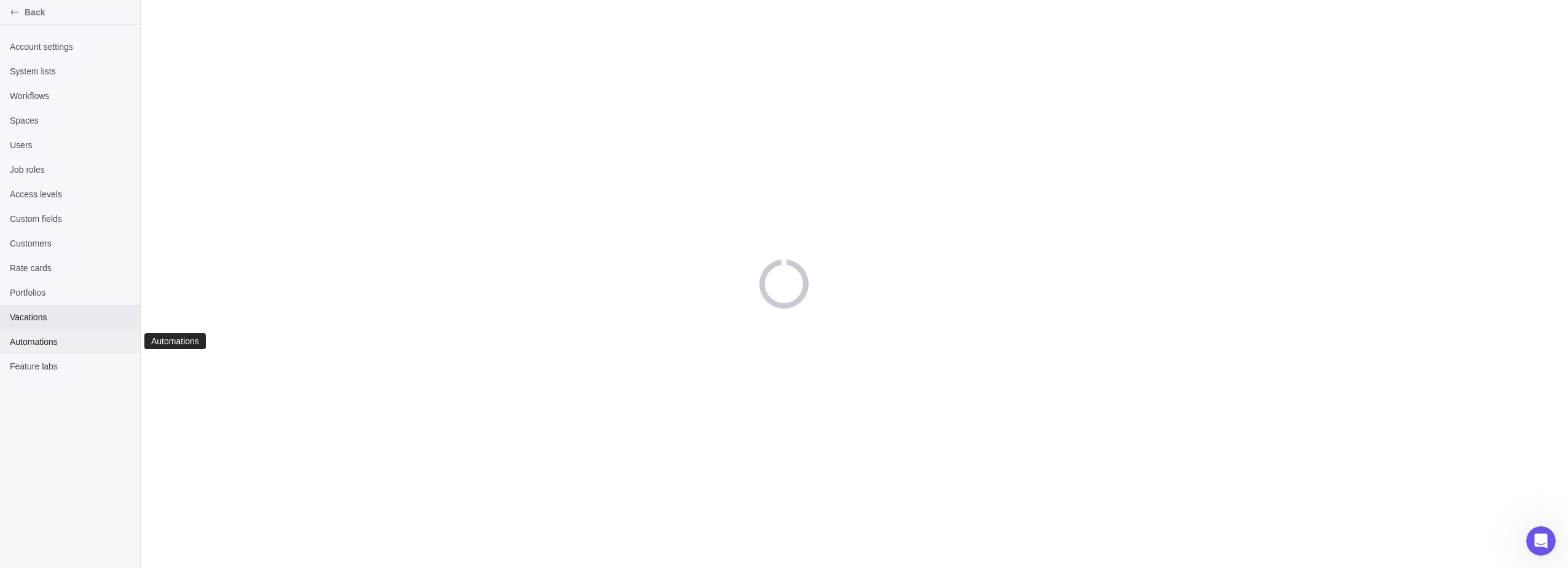 click on "Automations" at bounding box center [70, 342] 